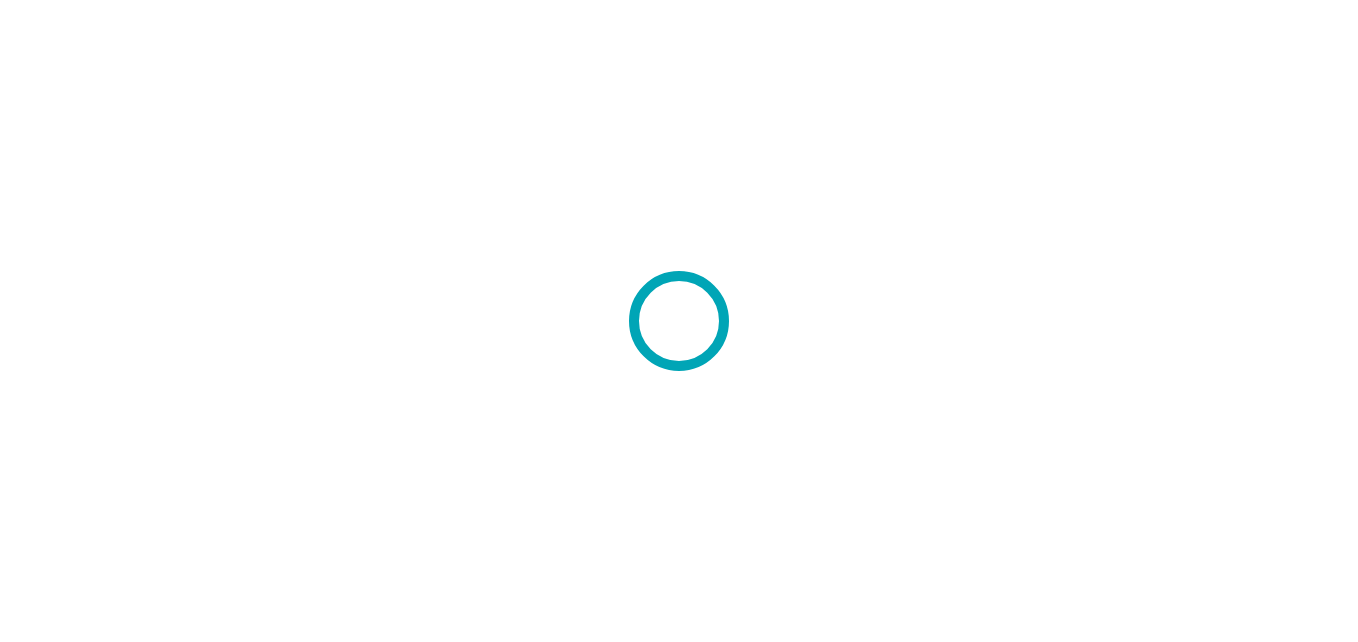 scroll, scrollTop: 0, scrollLeft: 0, axis: both 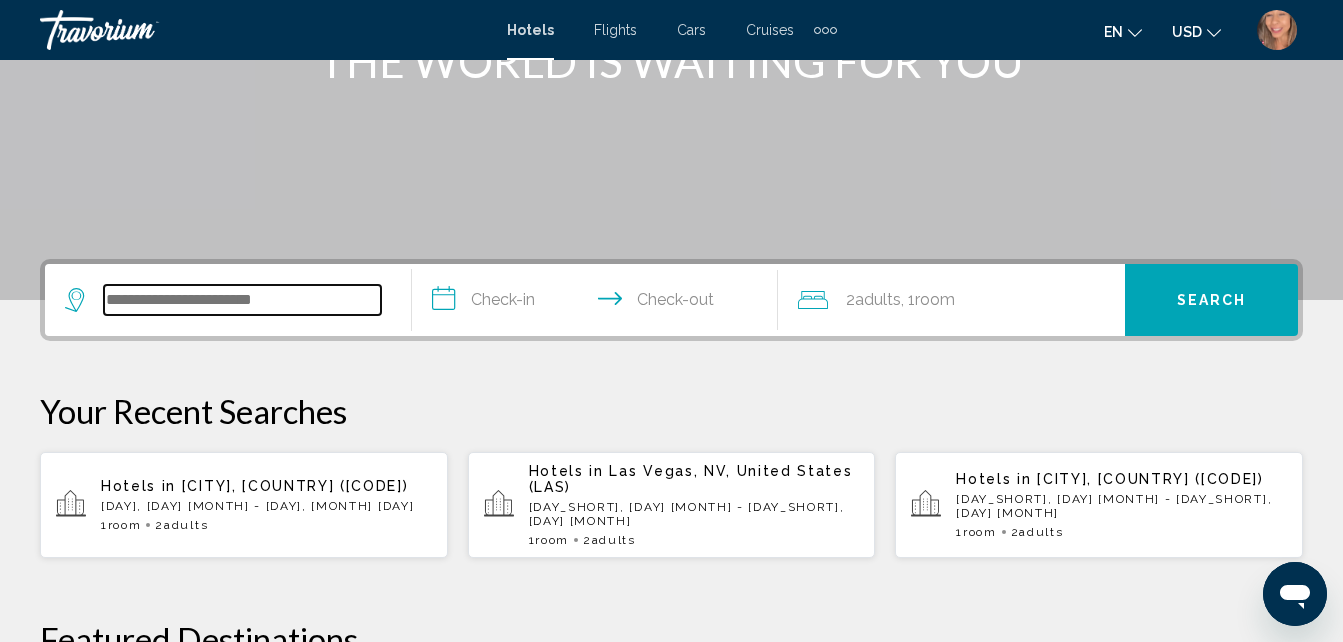 click at bounding box center (242, 300) 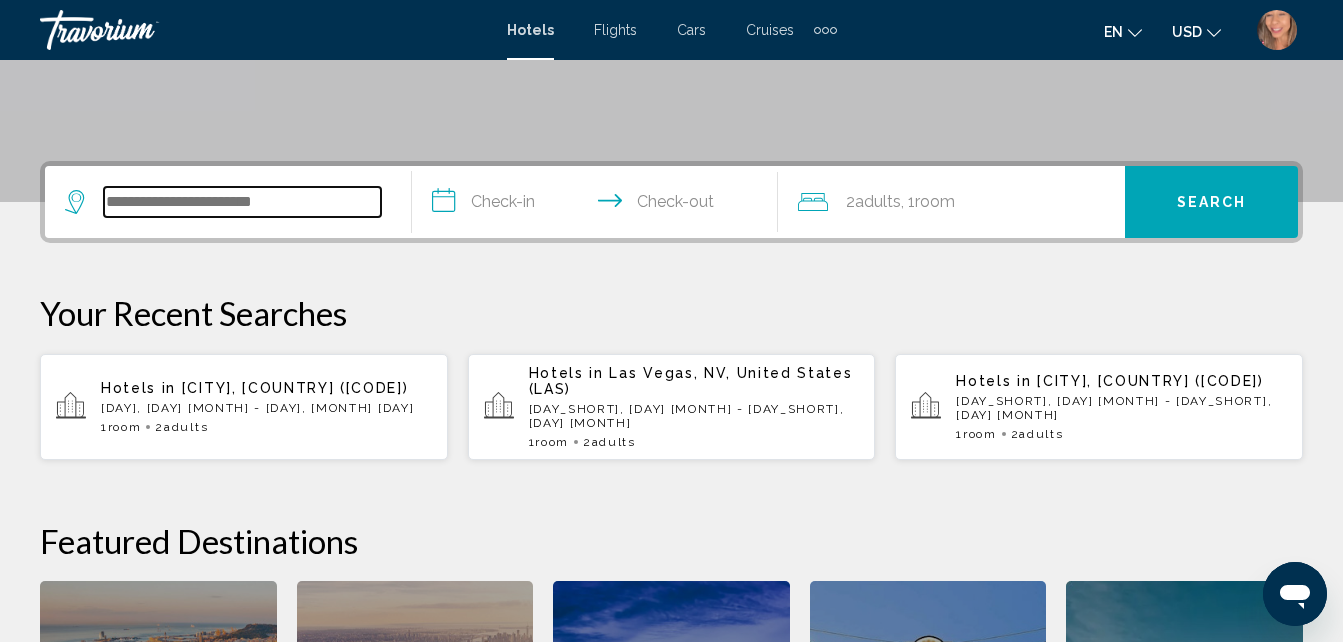 scroll, scrollTop: 494, scrollLeft: 0, axis: vertical 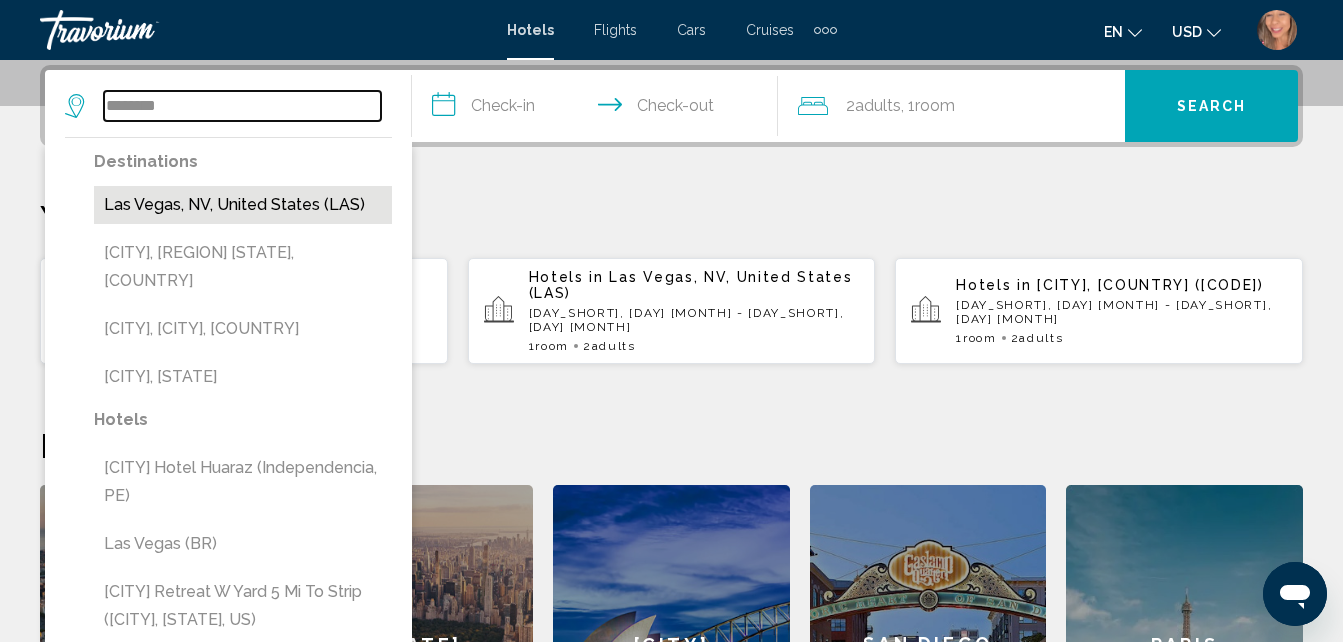 type on "********" 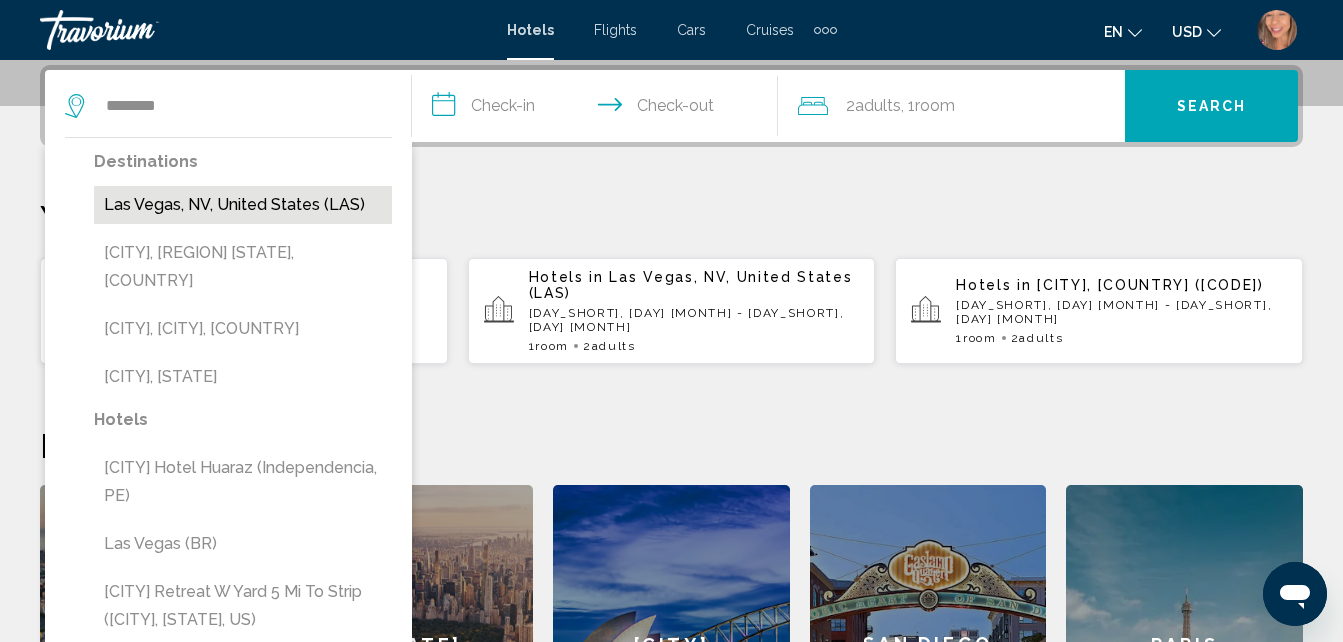 click on "Las Vegas, NV, United States (LAS)" at bounding box center (243, 205) 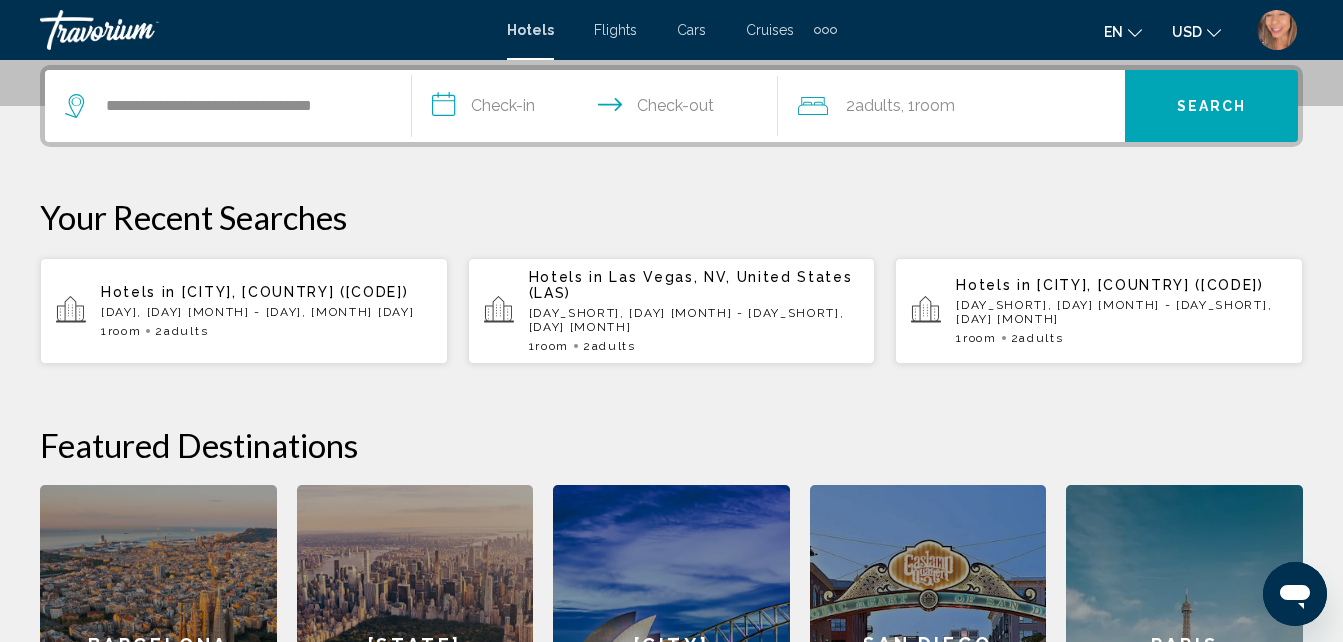 click on "**********" at bounding box center [599, 109] 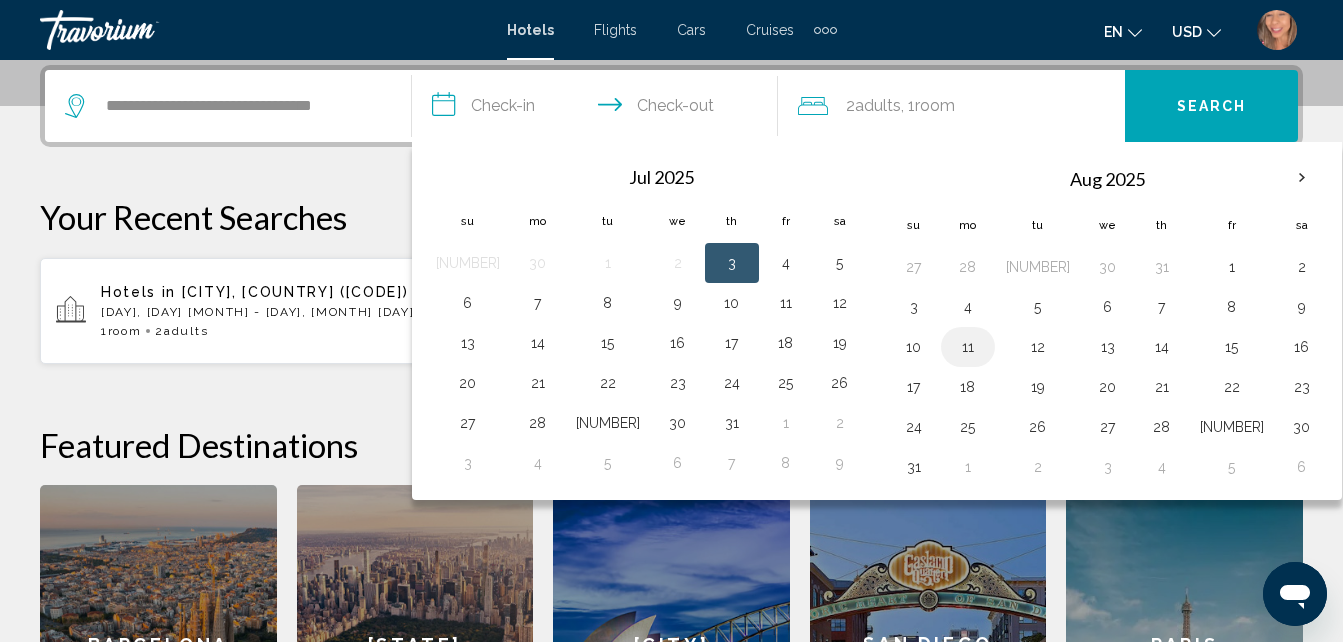 click on "11" at bounding box center [968, 347] 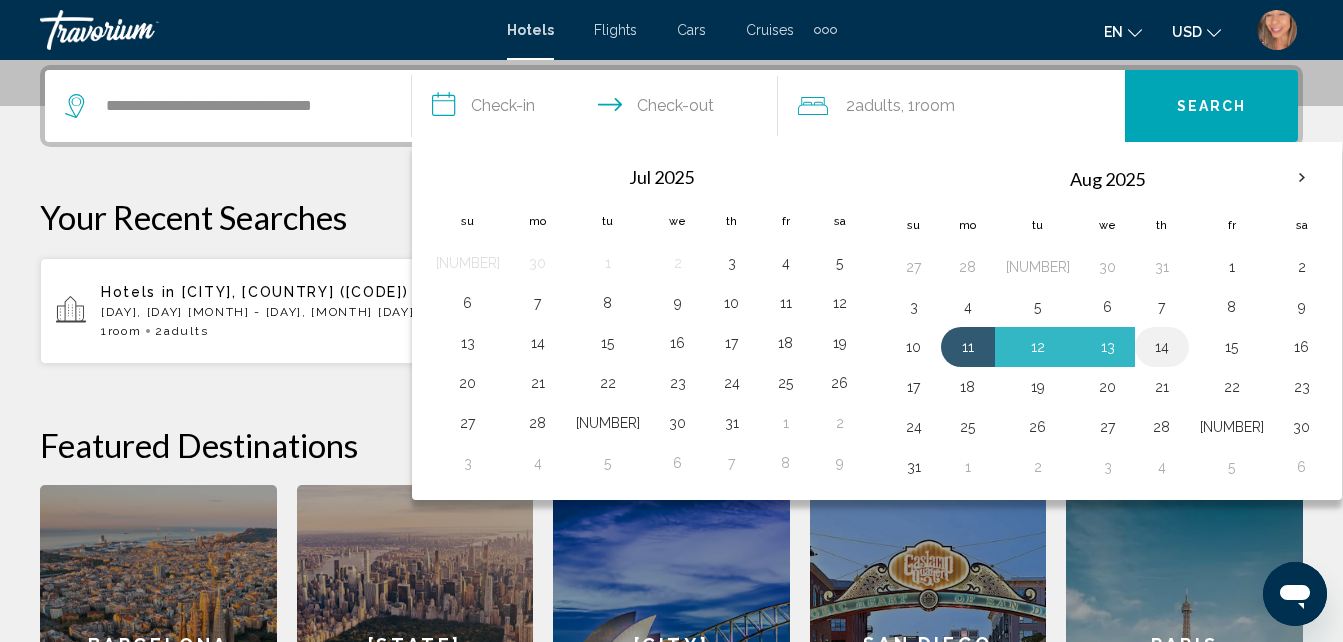 click on "14" at bounding box center [1162, 347] 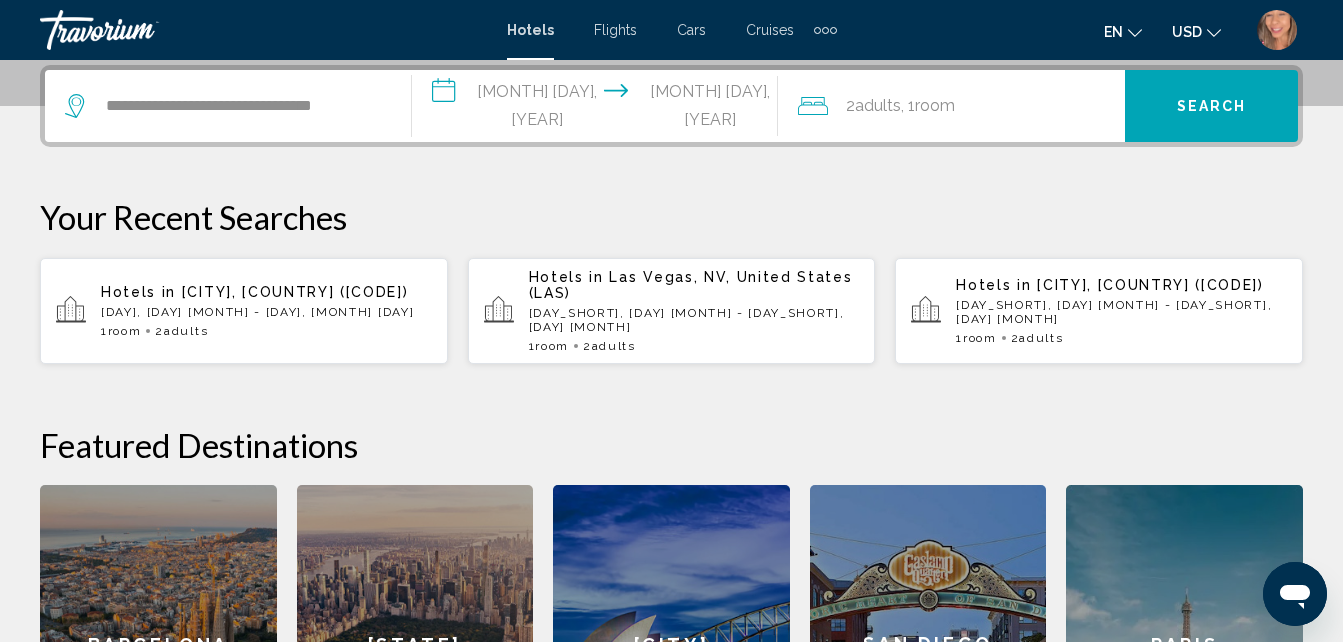 click on "Search" at bounding box center [1211, 106] 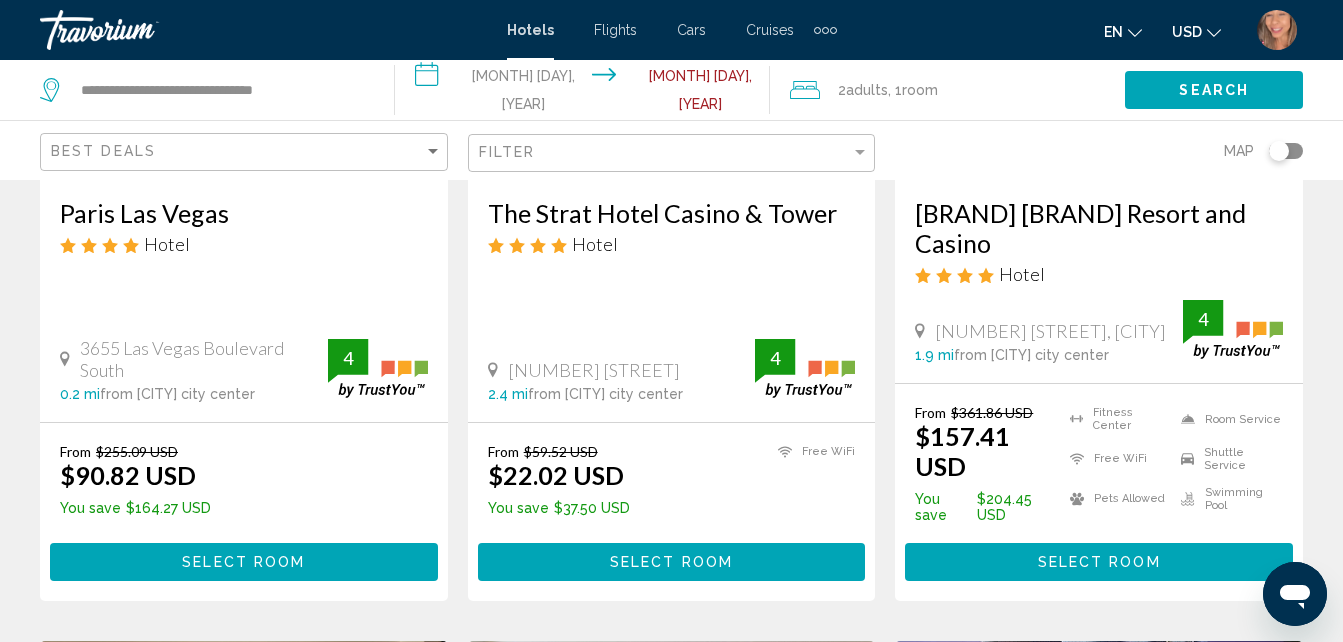 scroll, scrollTop: 393, scrollLeft: 0, axis: vertical 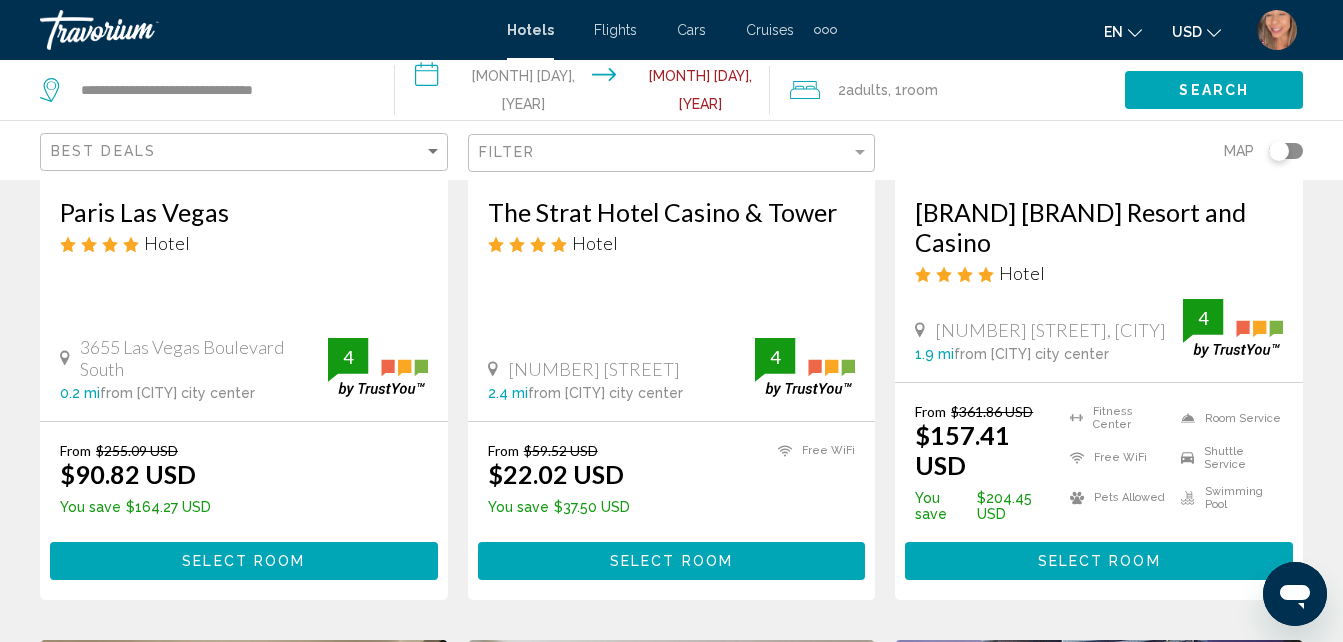 click on "Select Room" at bounding box center [243, 562] 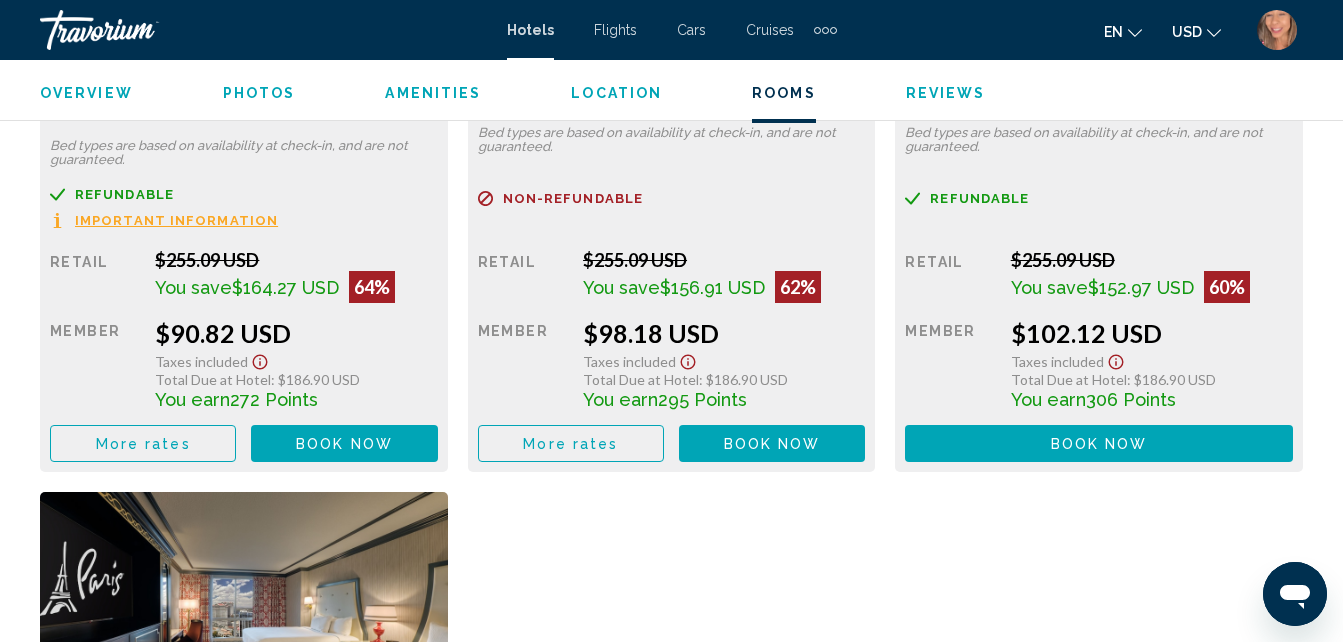 scroll, scrollTop: 3314, scrollLeft: 0, axis: vertical 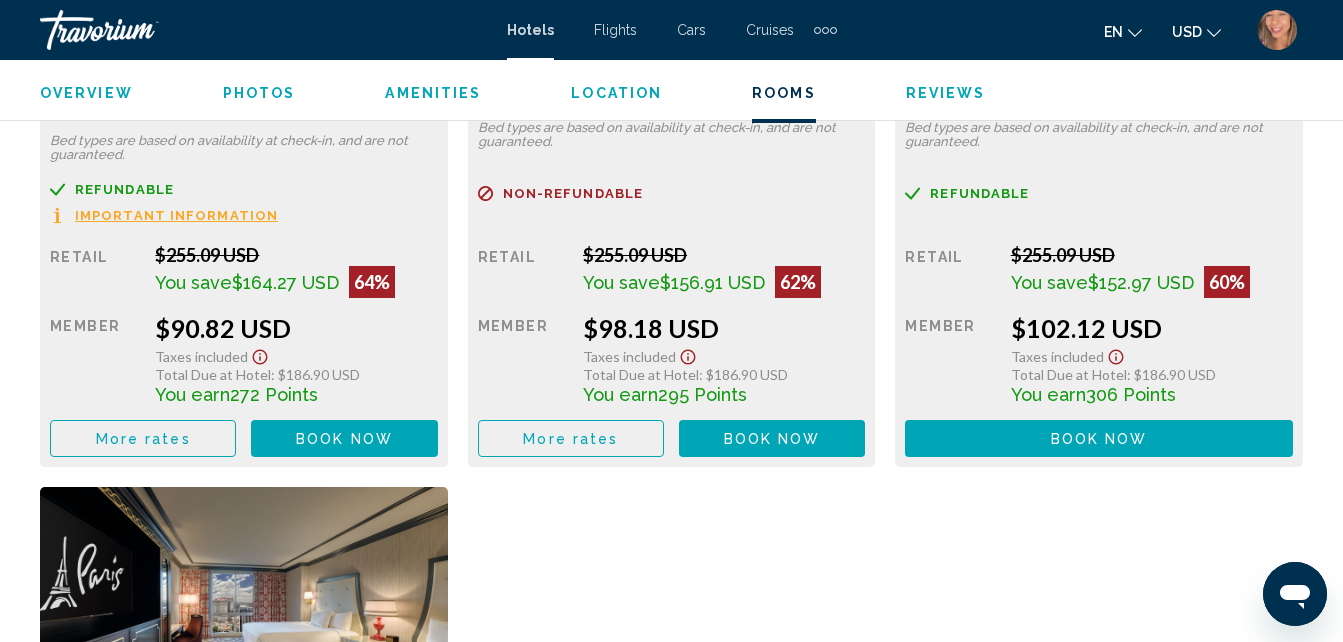 click on "Book now" at bounding box center (344, 439) 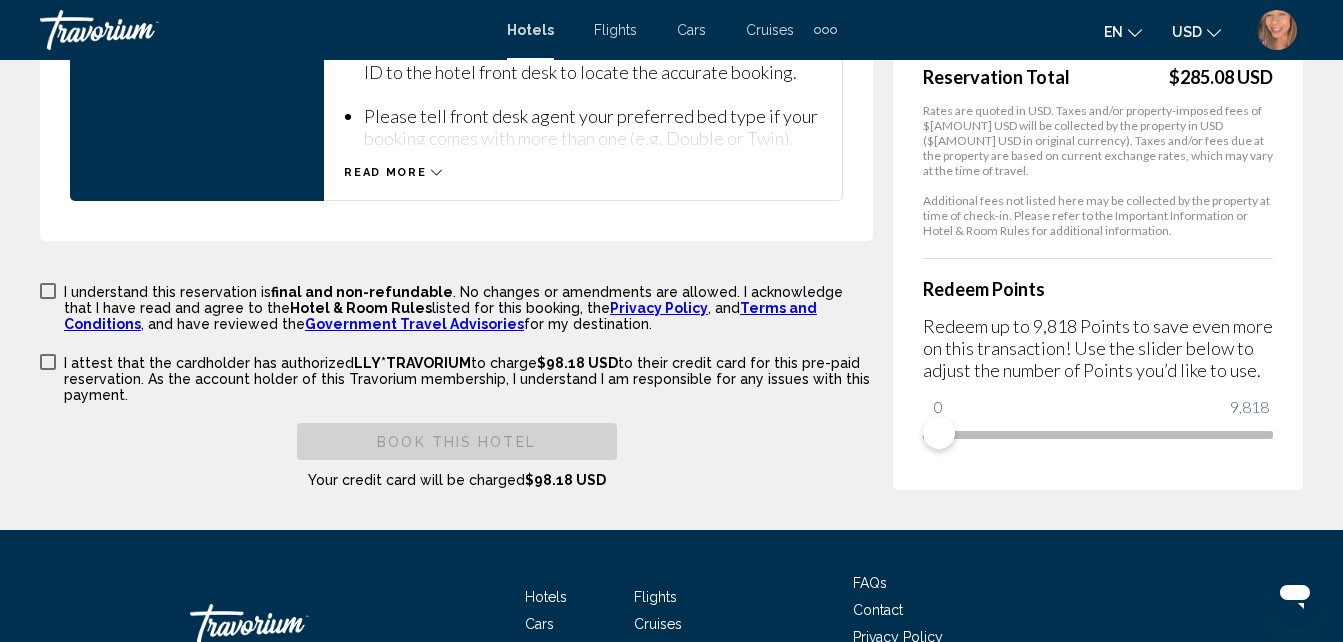 scroll, scrollTop: 3062, scrollLeft: 0, axis: vertical 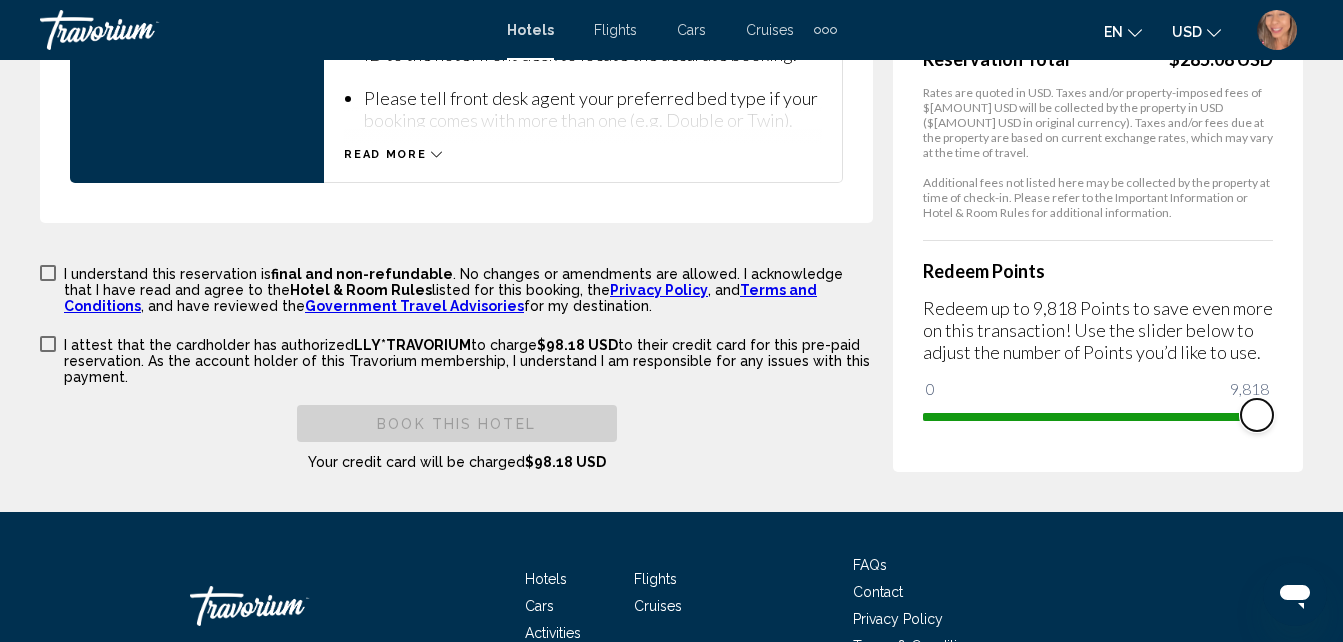 drag, startPoint x: 943, startPoint y: 406, endPoint x: 1289, endPoint y: 447, distance: 348.42072 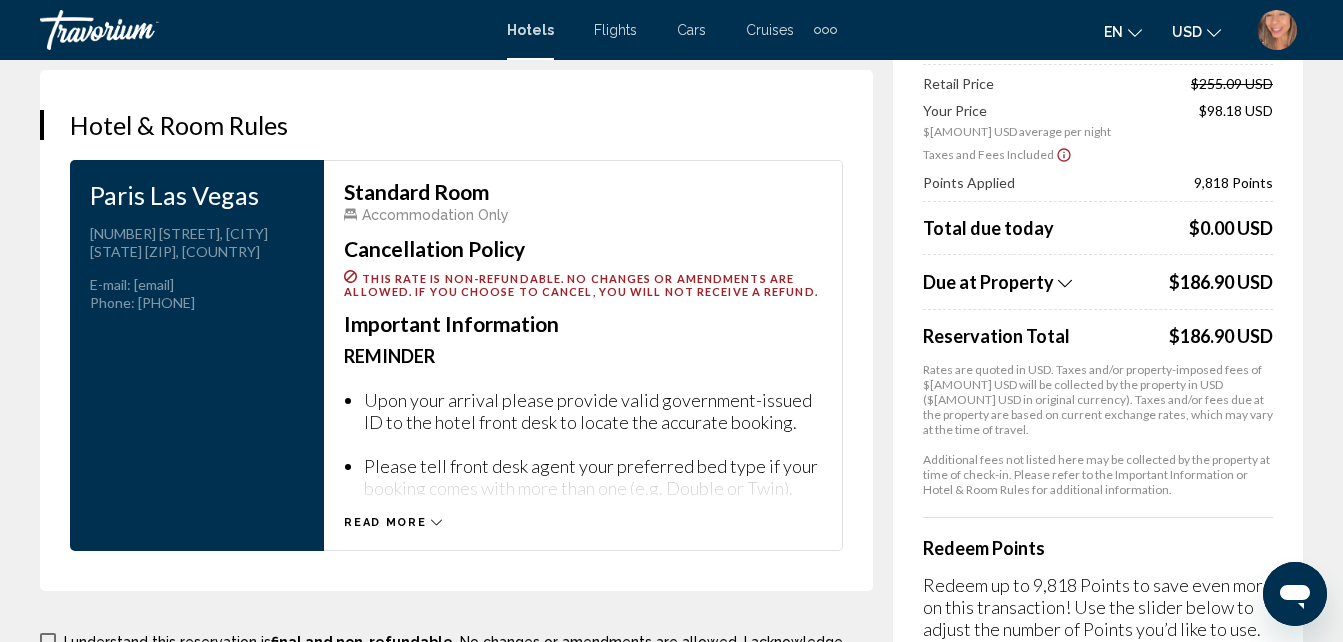 scroll, scrollTop: 1476, scrollLeft: 0, axis: vertical 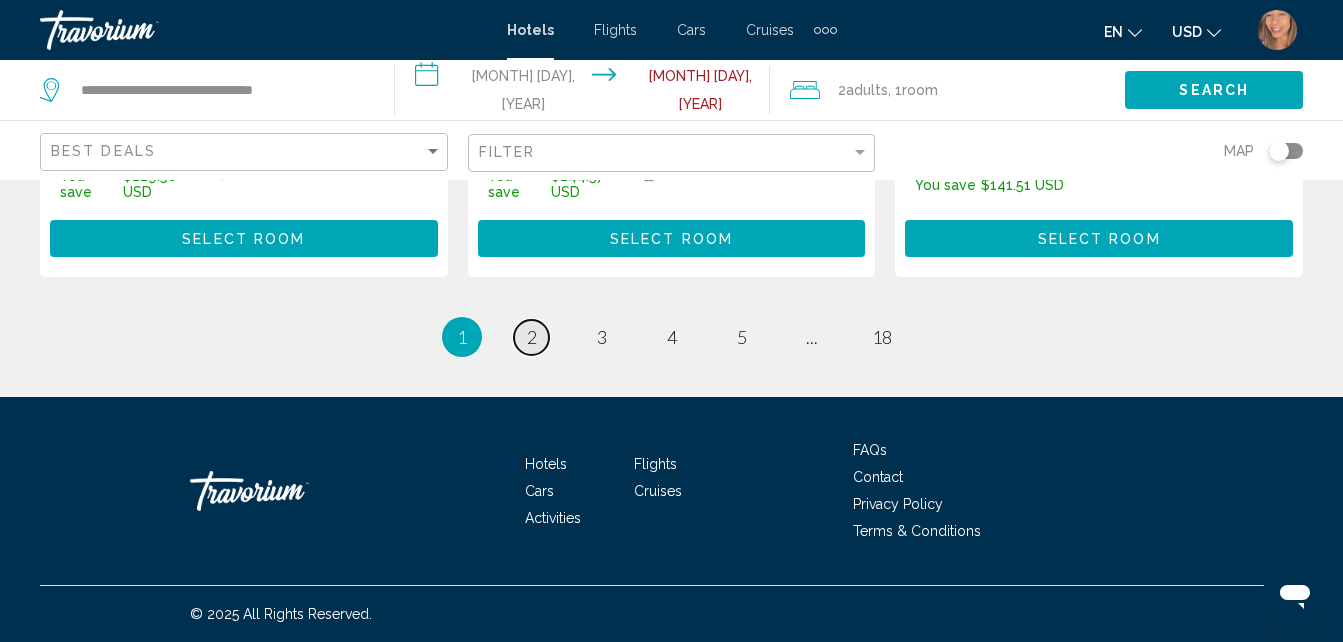 click on "2" at bounding box center [532, 337] 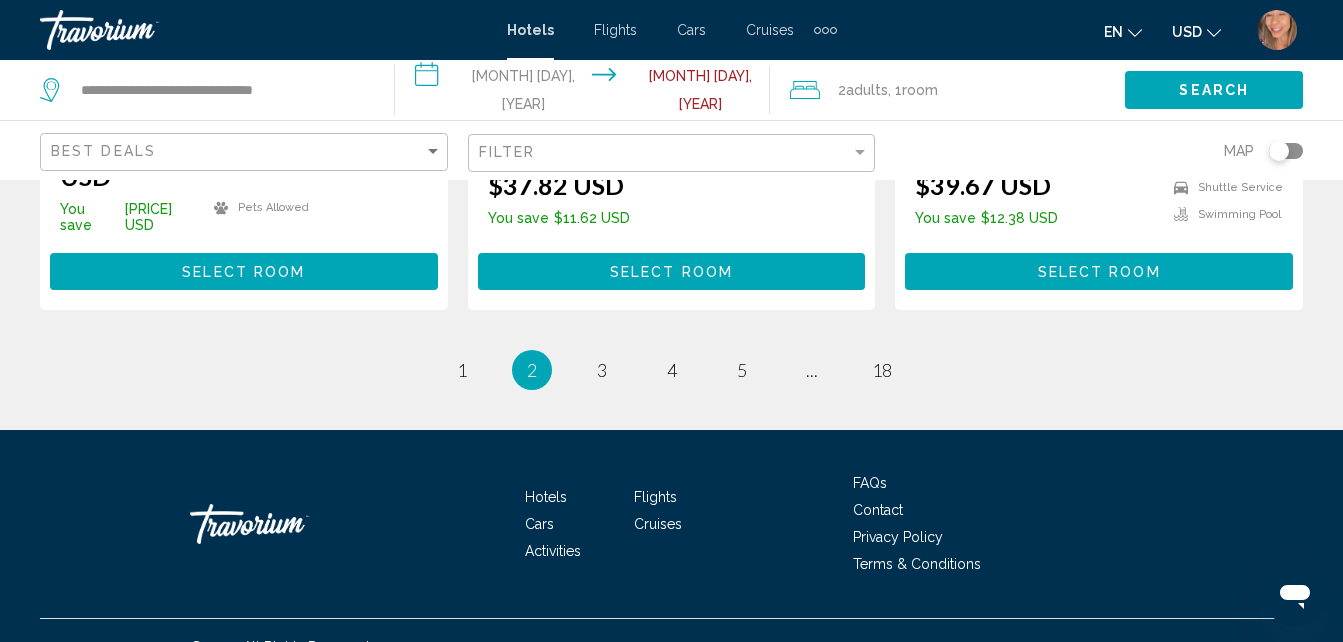 scroll, scrollTop: 2966, scrollLeft: 0, axis: vertical 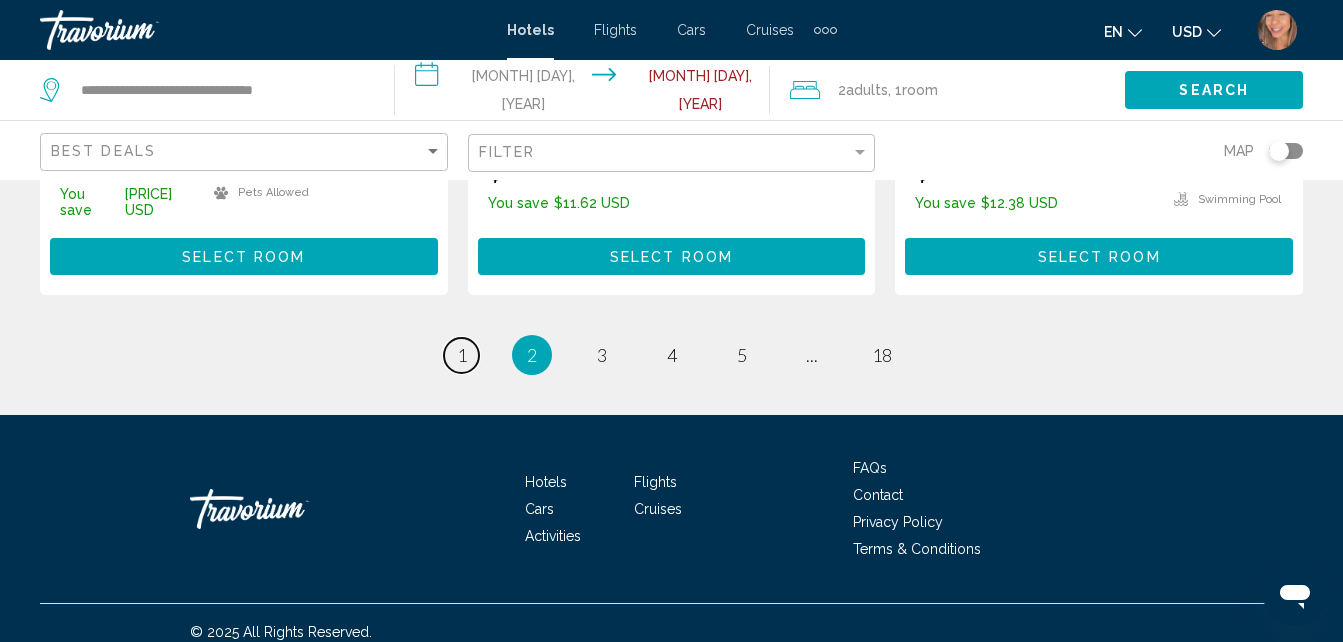 click on "page  1" at bounding box center (461, 355) 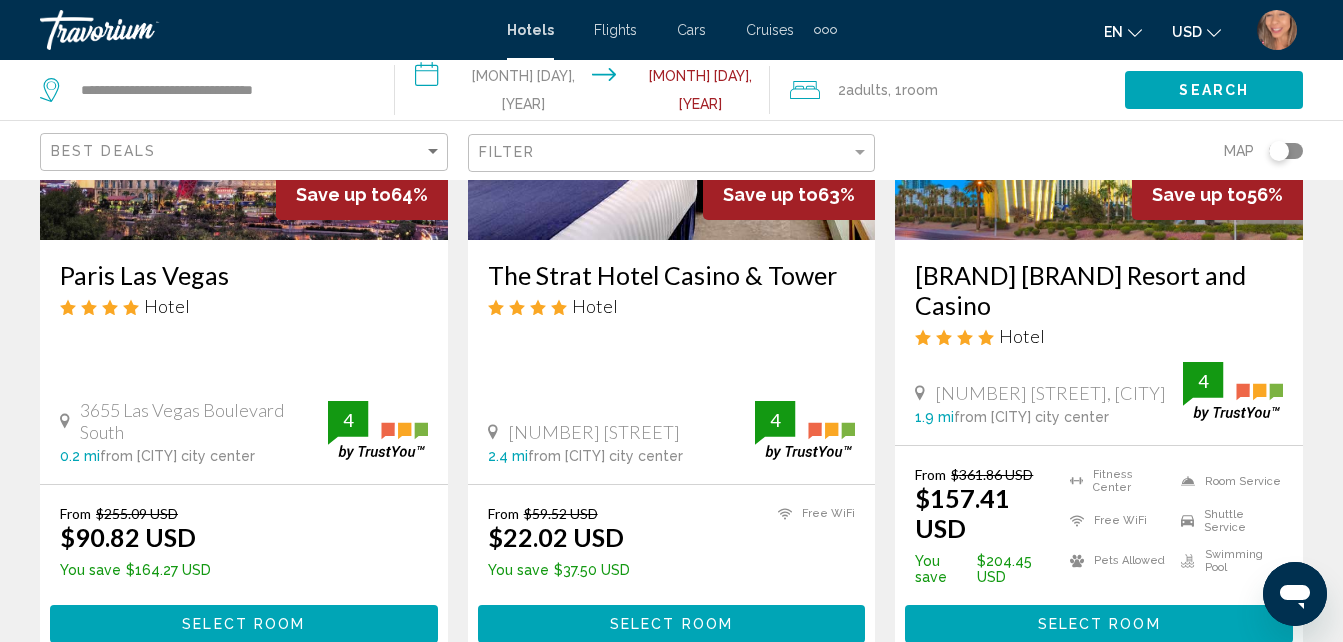 scroll, scrollTop: 455, scrollLeft: 0, axis: vertical 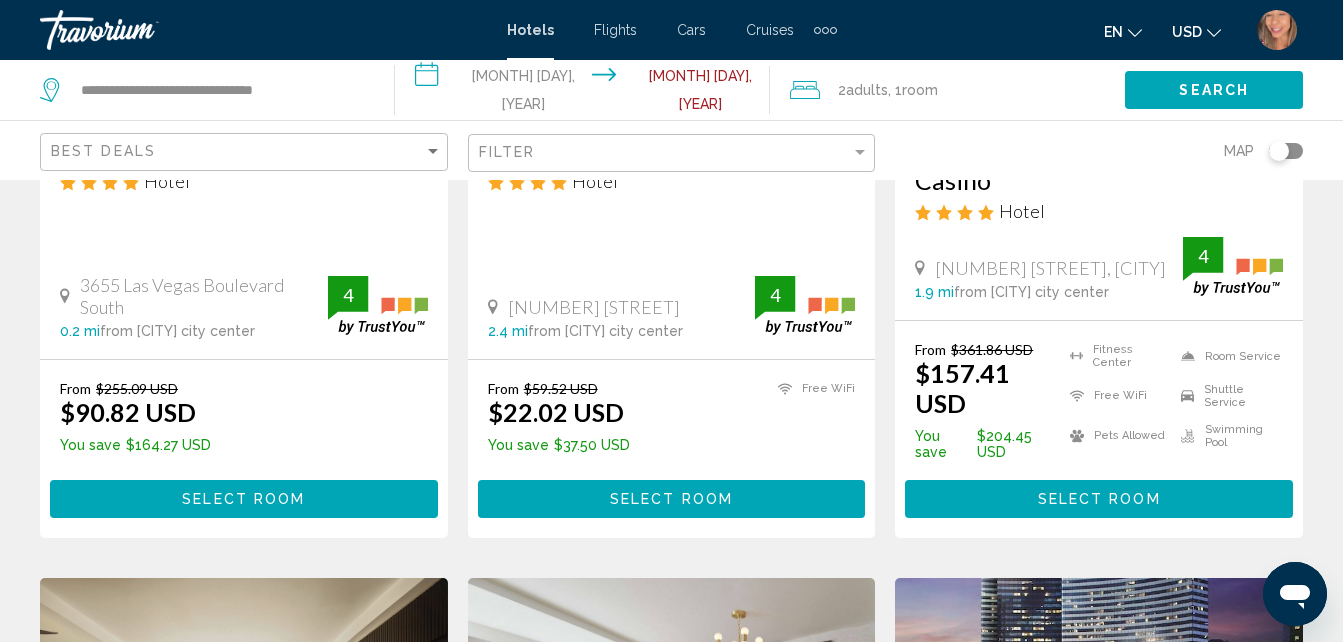 click on "Select Room" at bounding box center [243, 500] 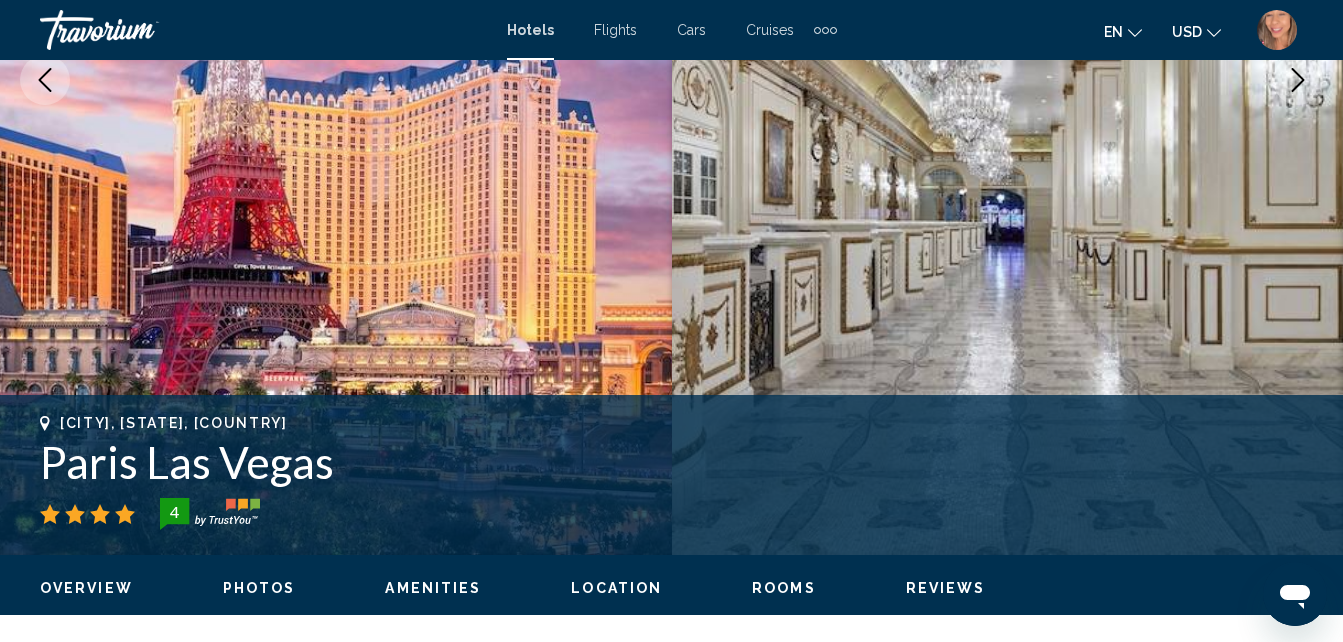 scroll, scrollTop: 214, scrollLeft: 0, axis: vertical 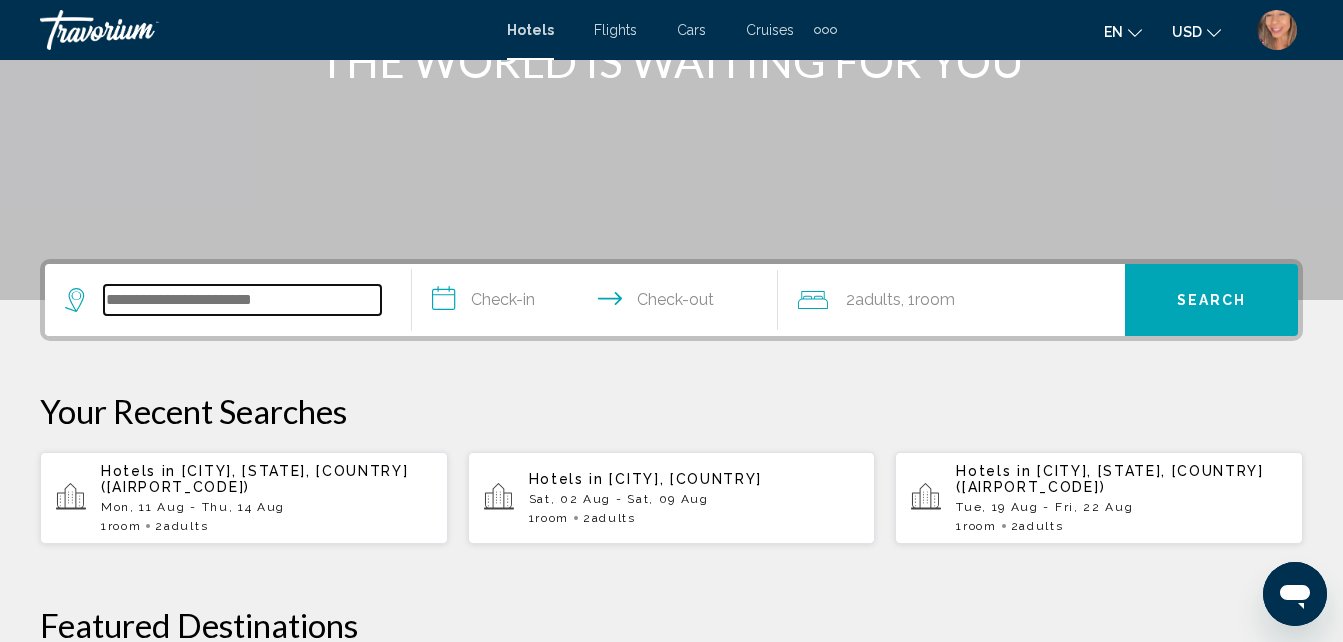 click at bounding box center (242, 300) 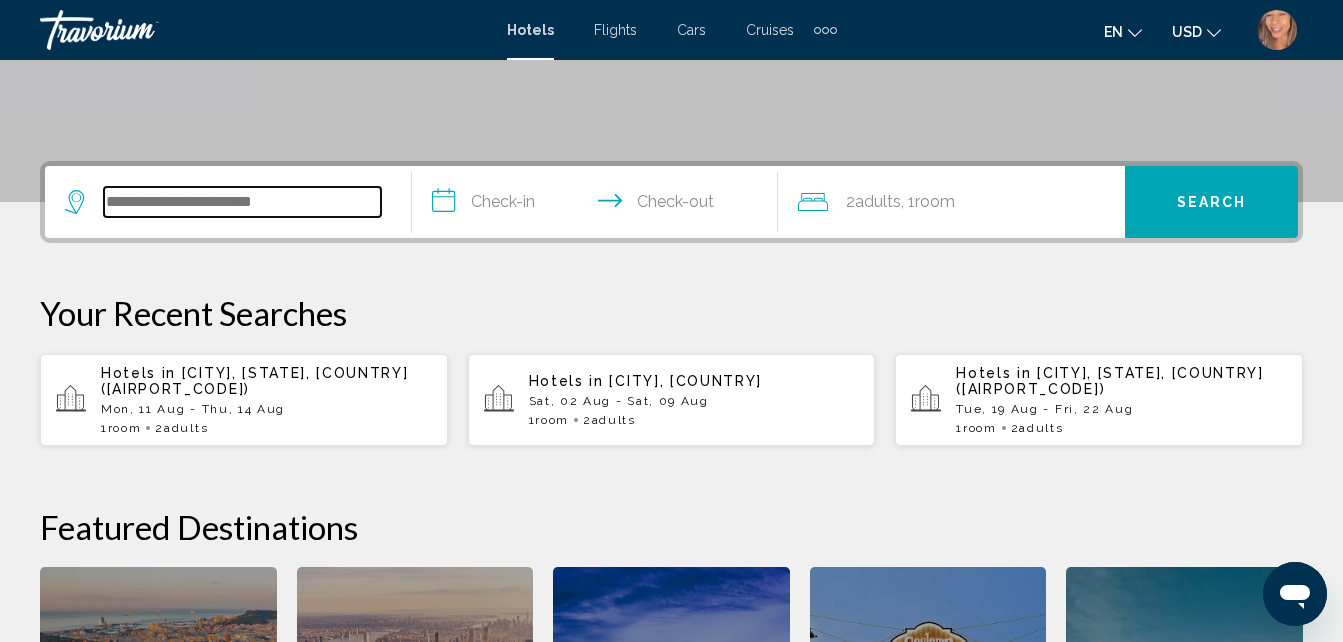 scroll, scrollTop: 494, scrollLeft: 0, axis: vertical 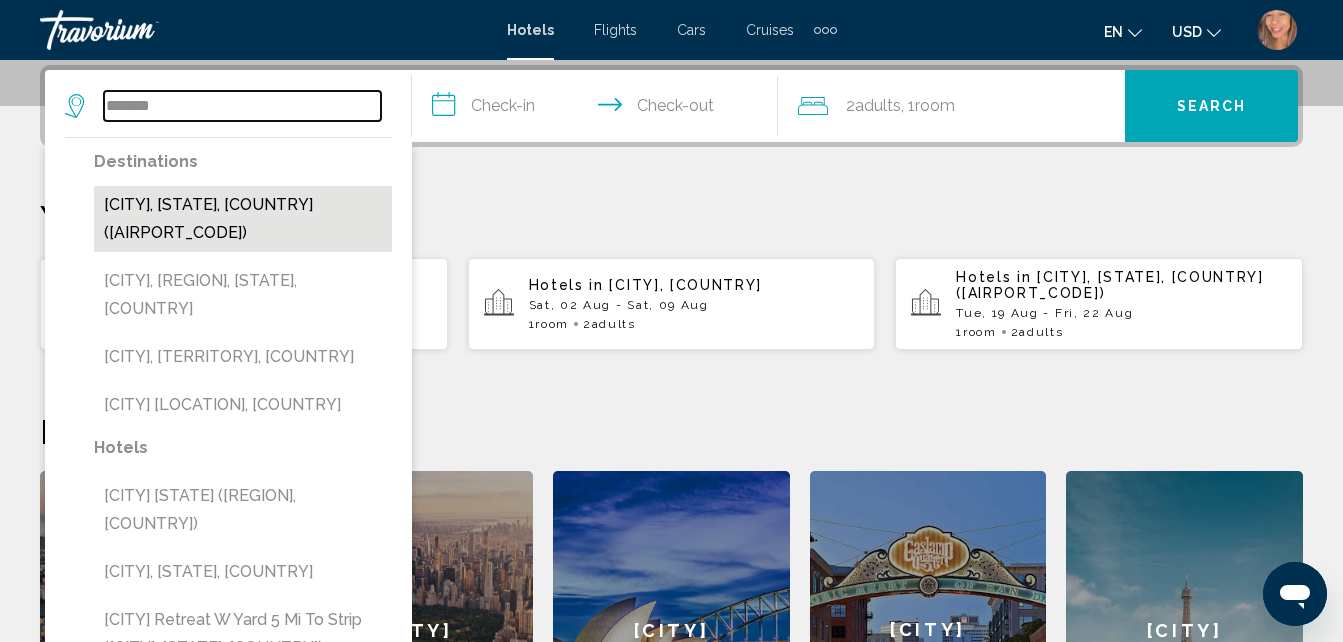 type on "*******" 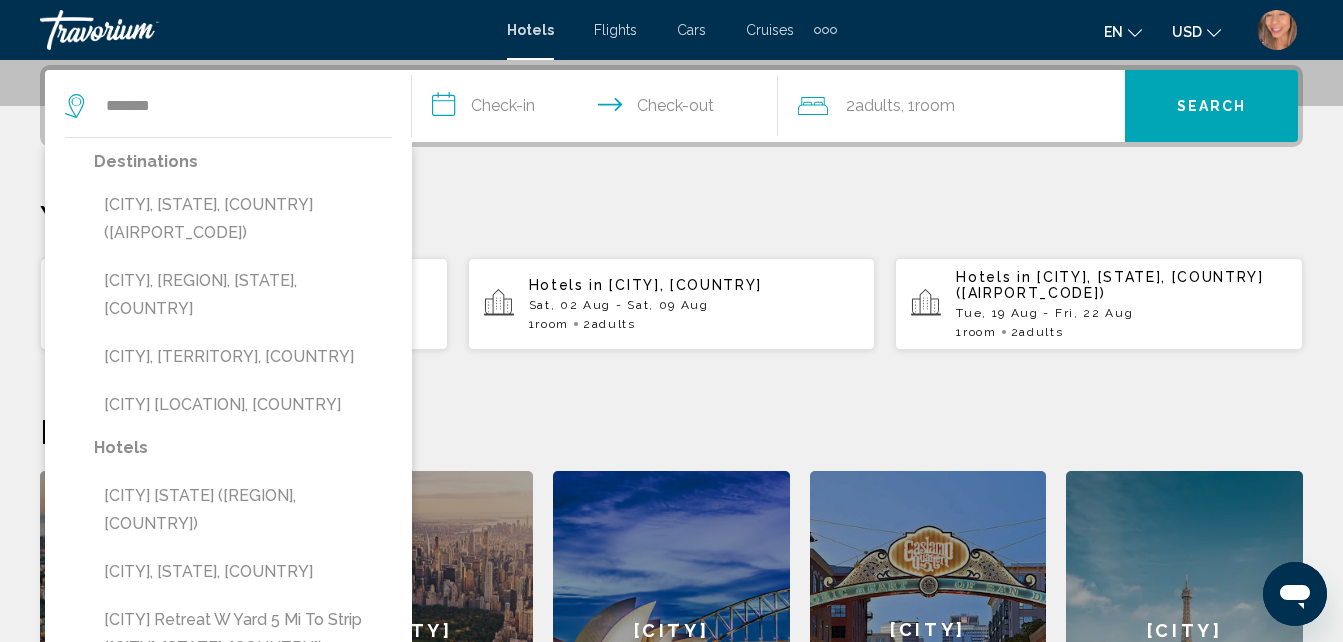 click on "Las Vegas, NV, United States (LAS)" at bounding box center [243, 219] 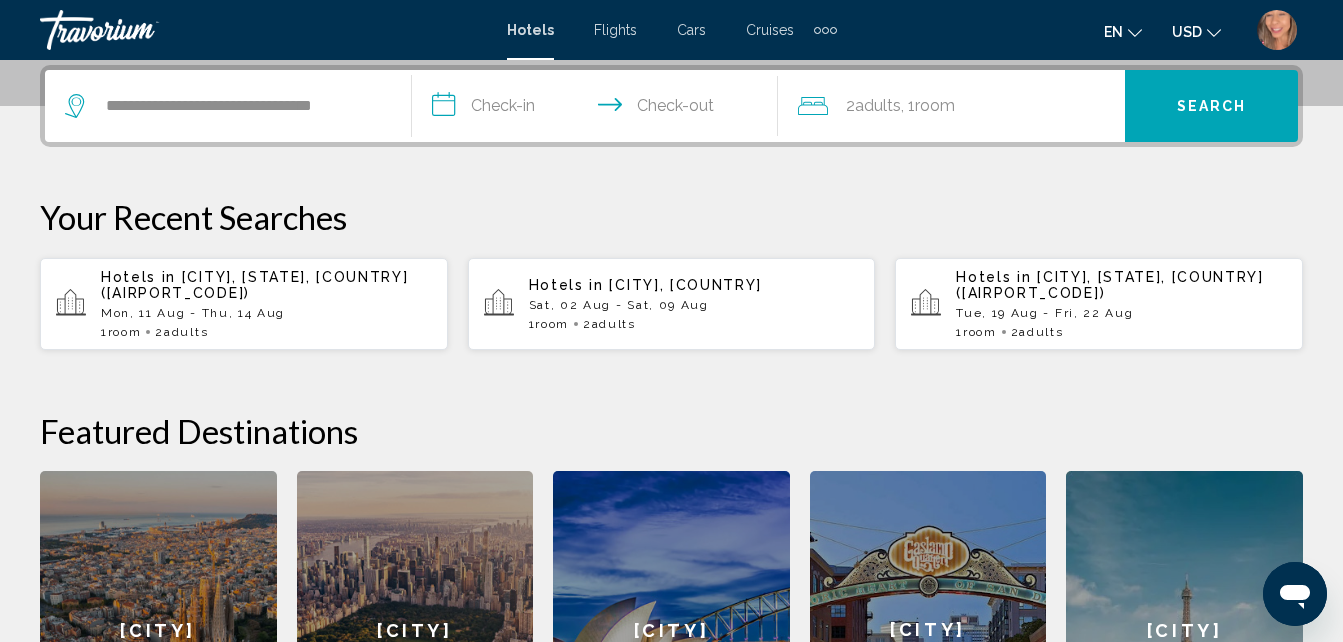 click on "**********" at bounding box center (599, 109) 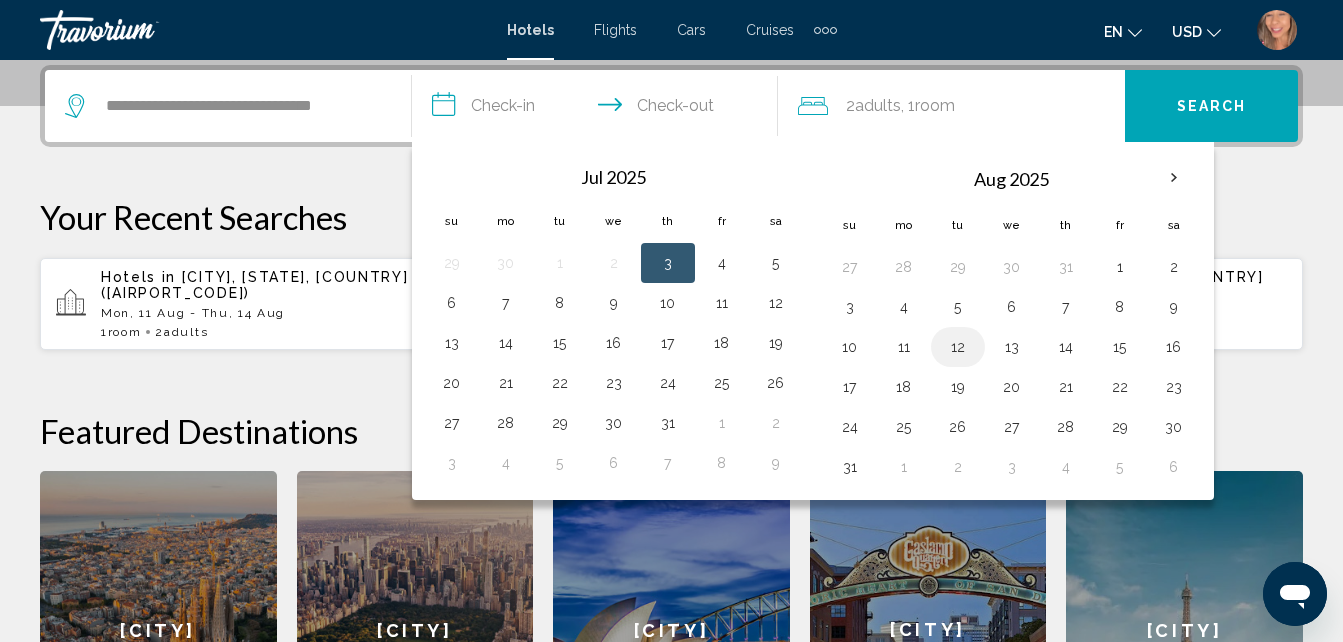 click on "12" at bounding box center (958, 347) 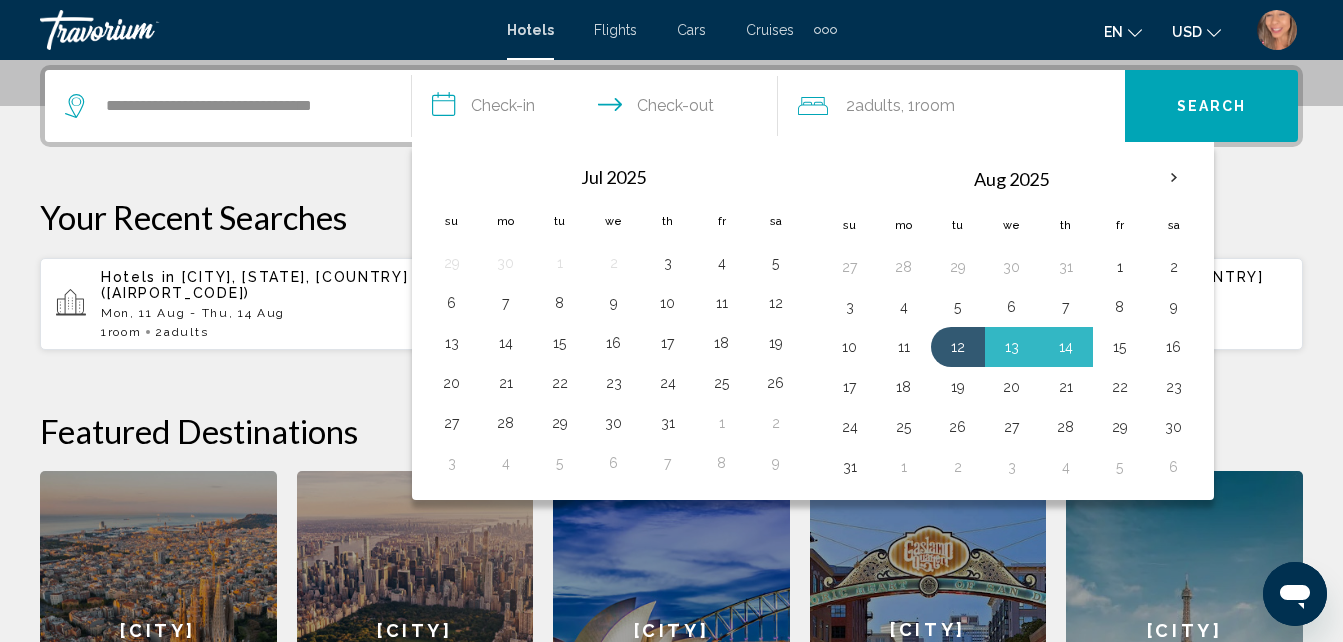 drag, startPoint x: 1122, startPoint y: 353, endPoint x: 1108, endPoint y: 351, distance: 14.142136 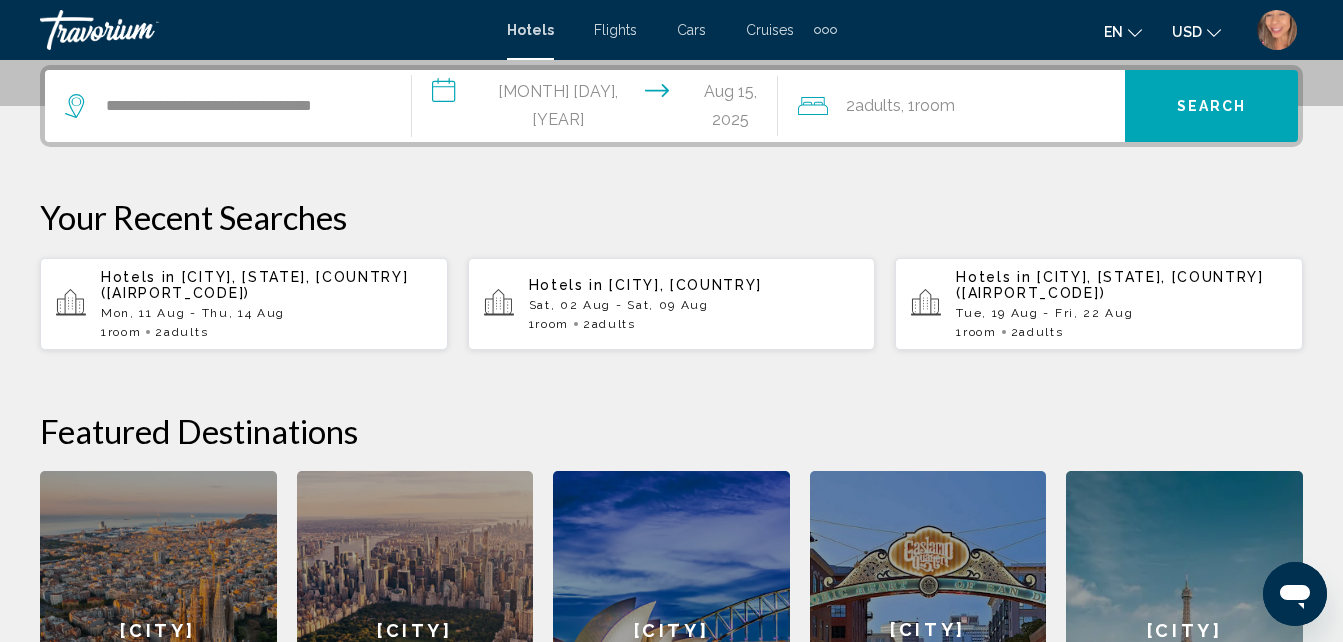 click on "Search" at bounding box center [1211, 106] 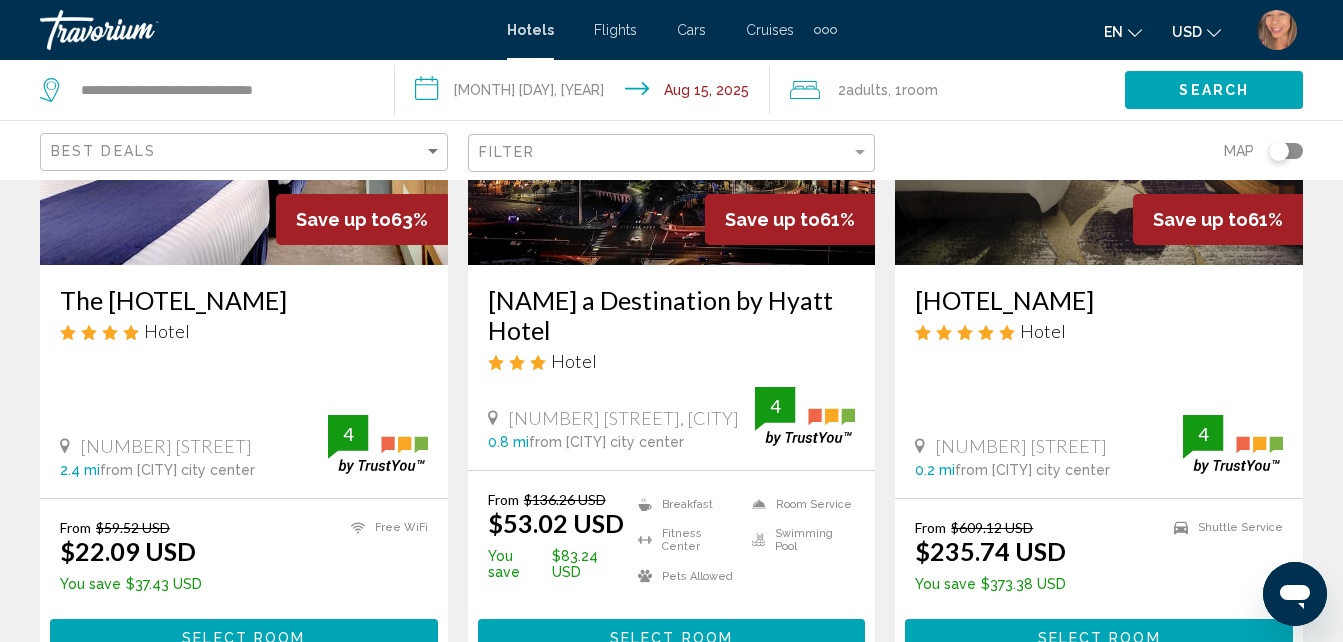 scroll, scrollTop: 300, scrollLeft: 0, axis: vertical 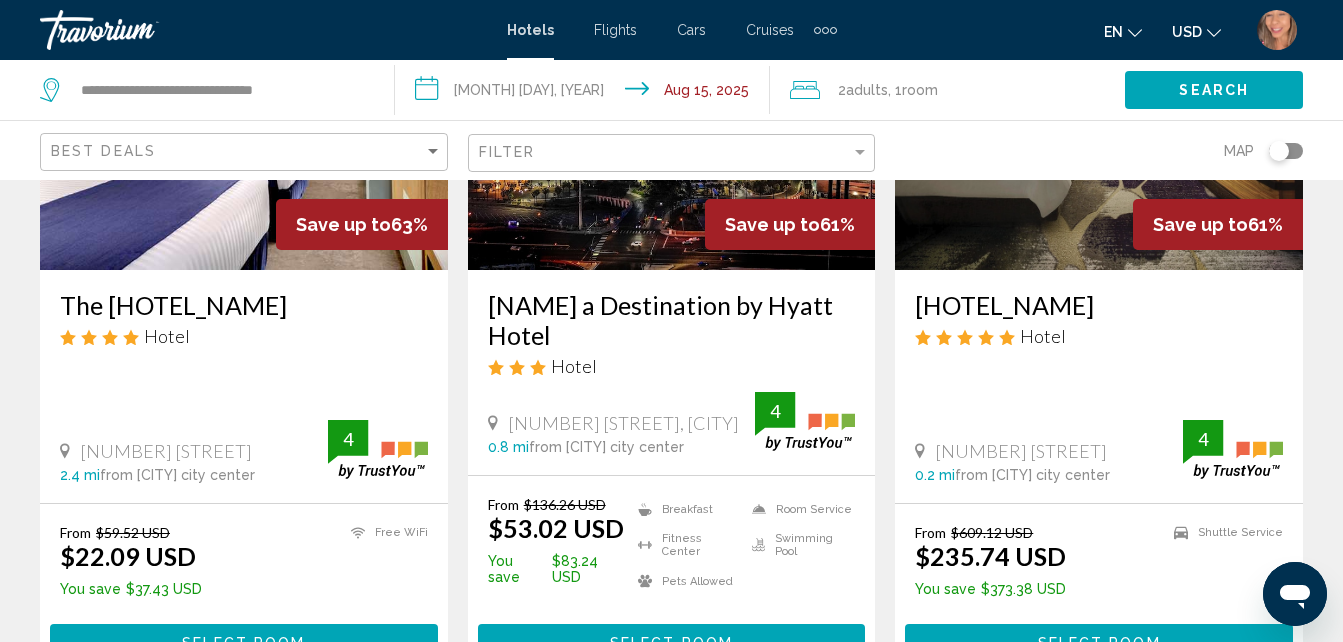 click on "Select Room" at bounding box center [671, 644] 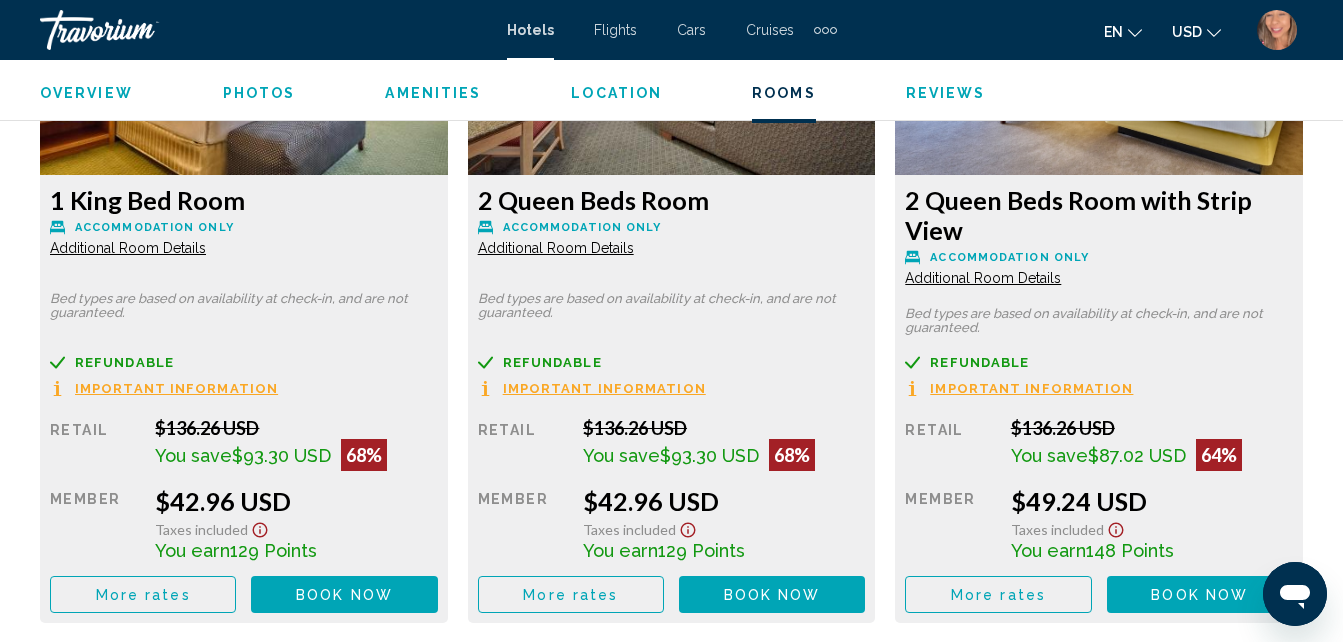 scroll, scrollTop: 3260, scrollLeft: 0, axis: vertical 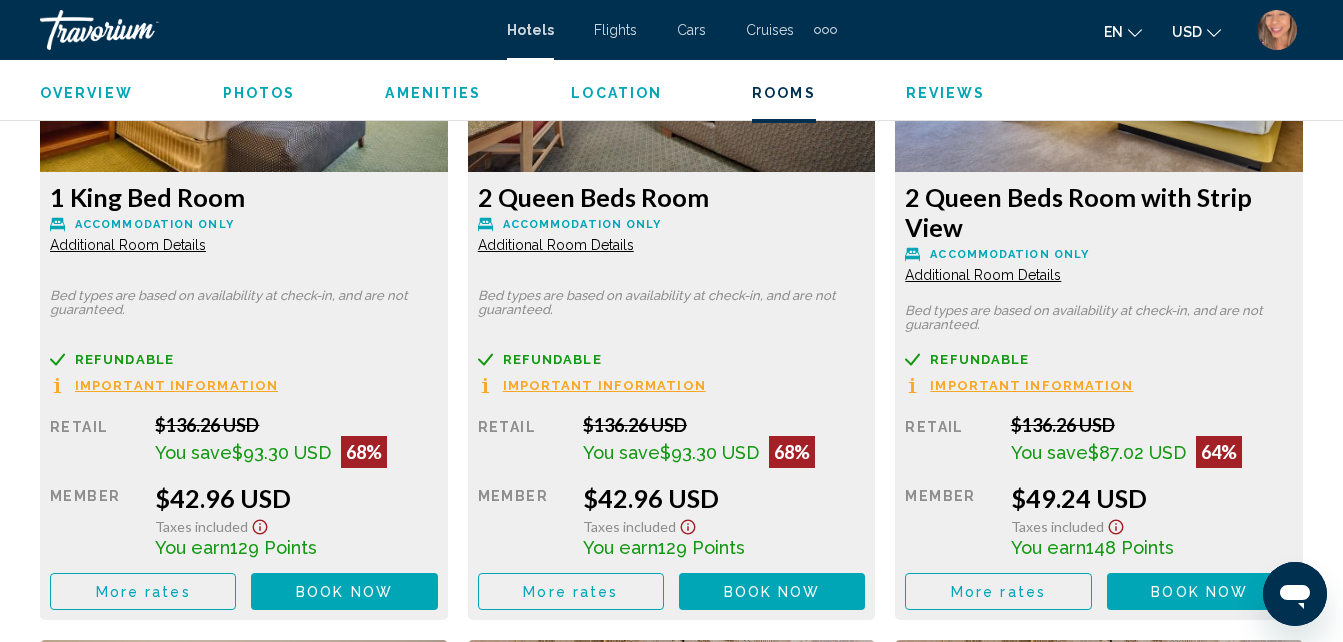 click on "Book now" at bounding box center [344, 592] 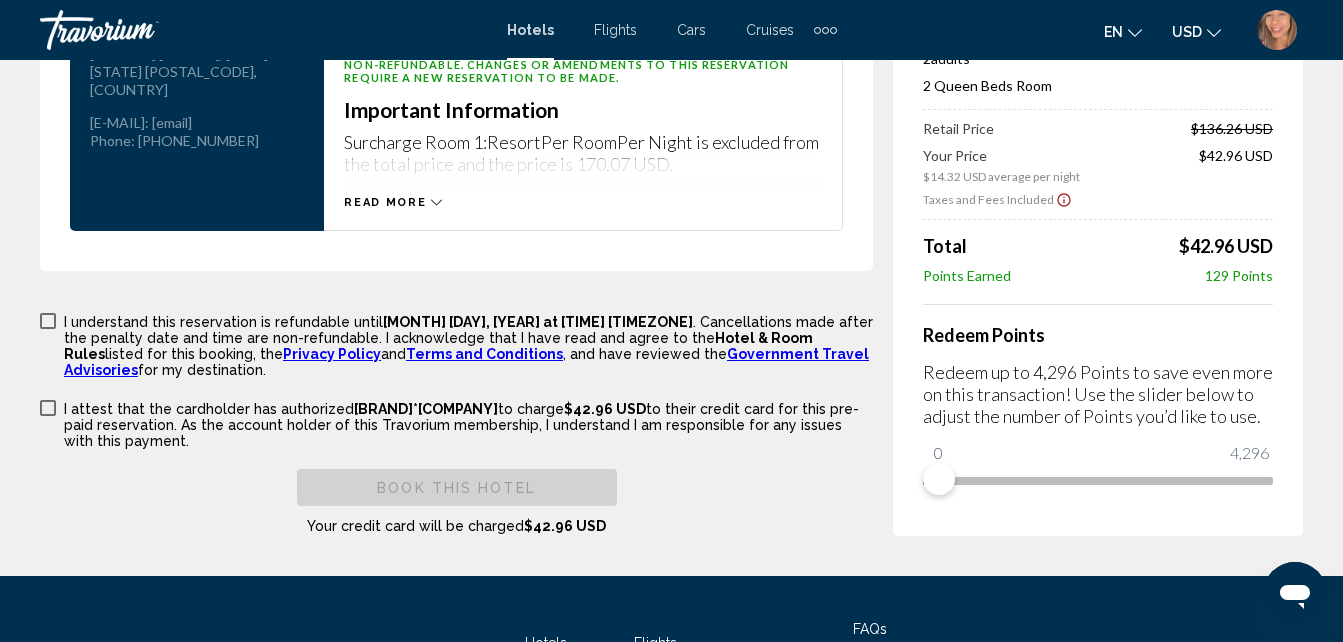 scroll, scrollTop: 2951, scrollLeft: 0, axis: vertical 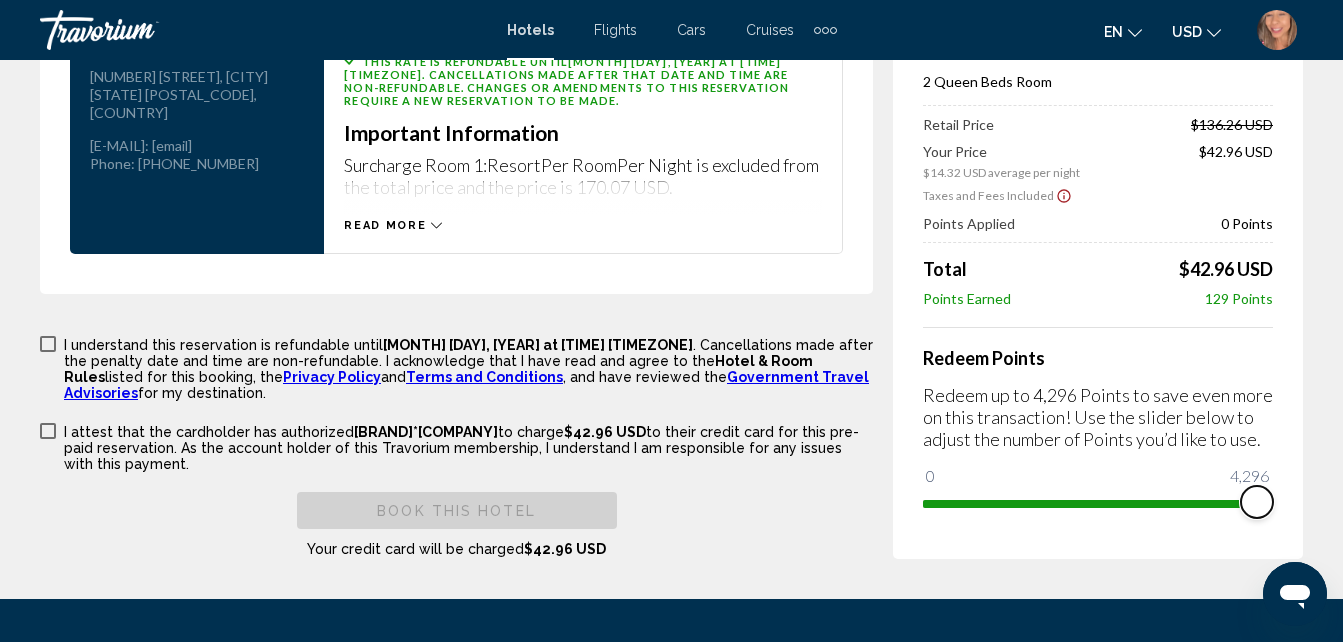 drag, startPoint x: 945, startPoint y: 502, endPoint x: 1341, endPoint y: 490, distance: 396.18176 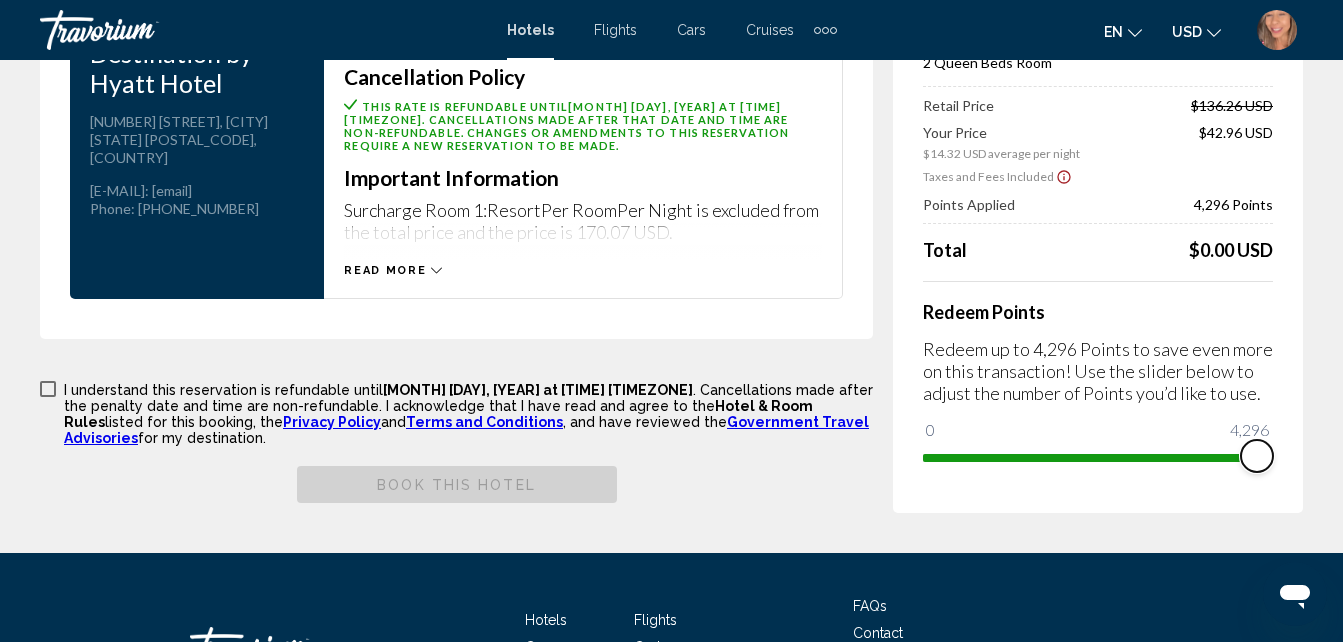 scroll, scrollTop: 1686, scrollLeft: 0, axis: vertical 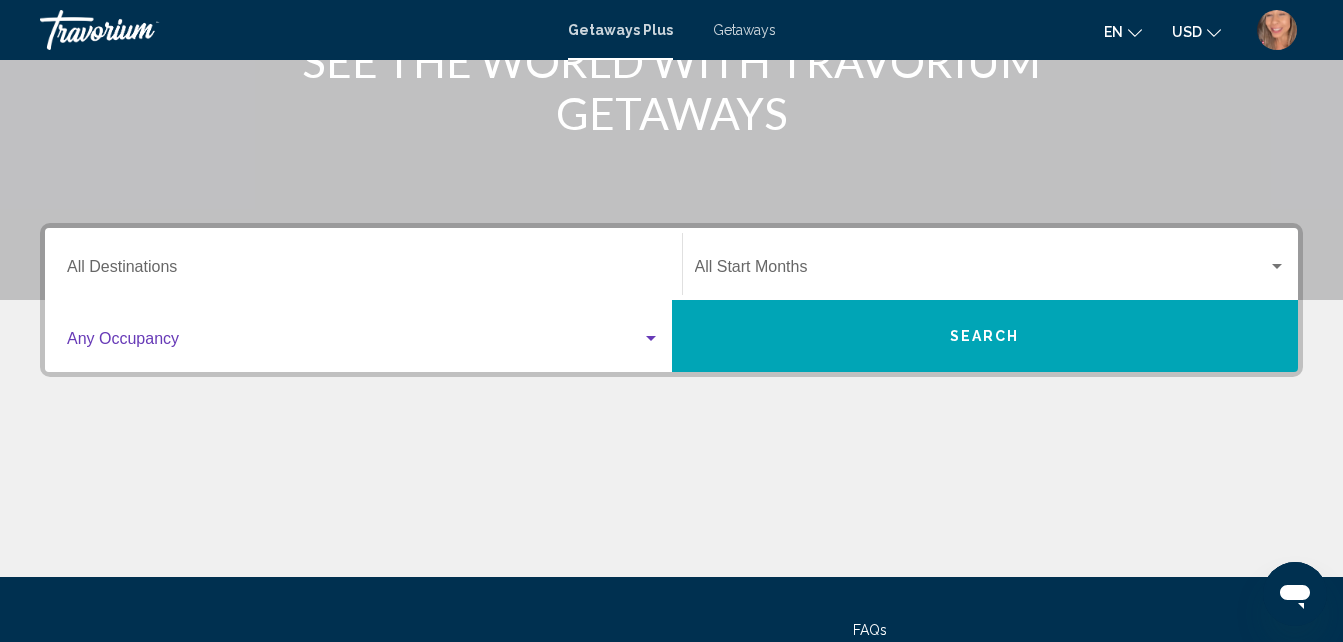 click at bounding box center (651, 339) 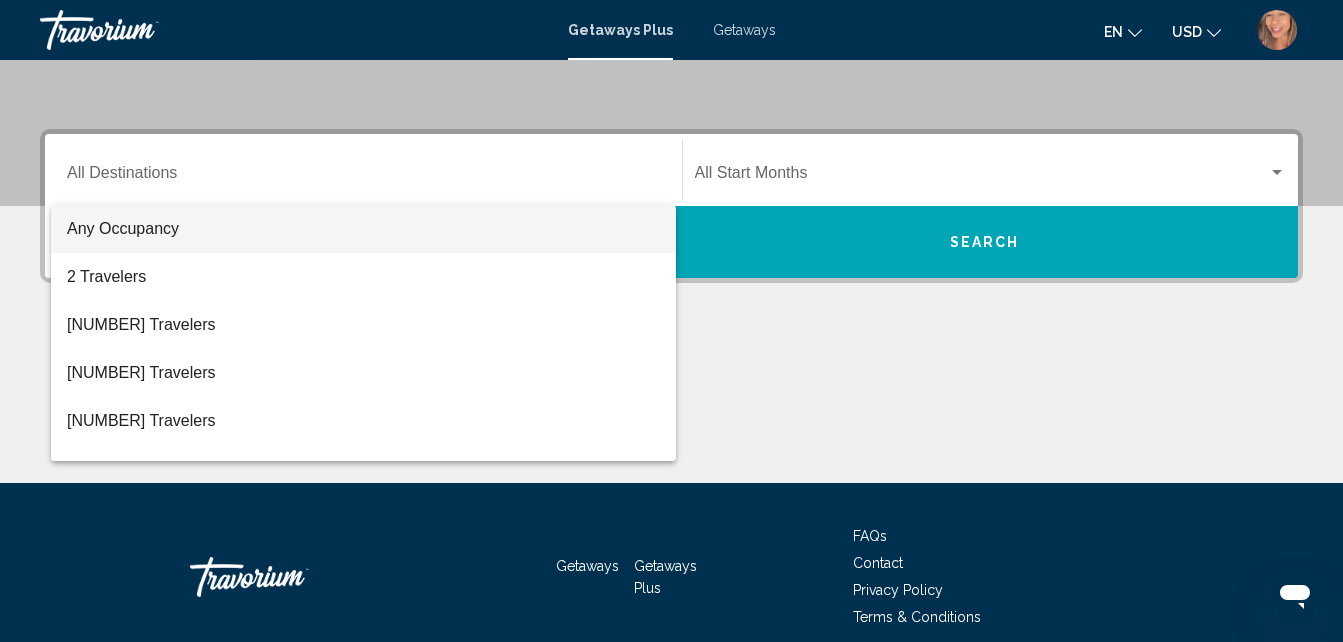 scroll, scrollTop: 458, scrollLeft: 0, axis: vertical 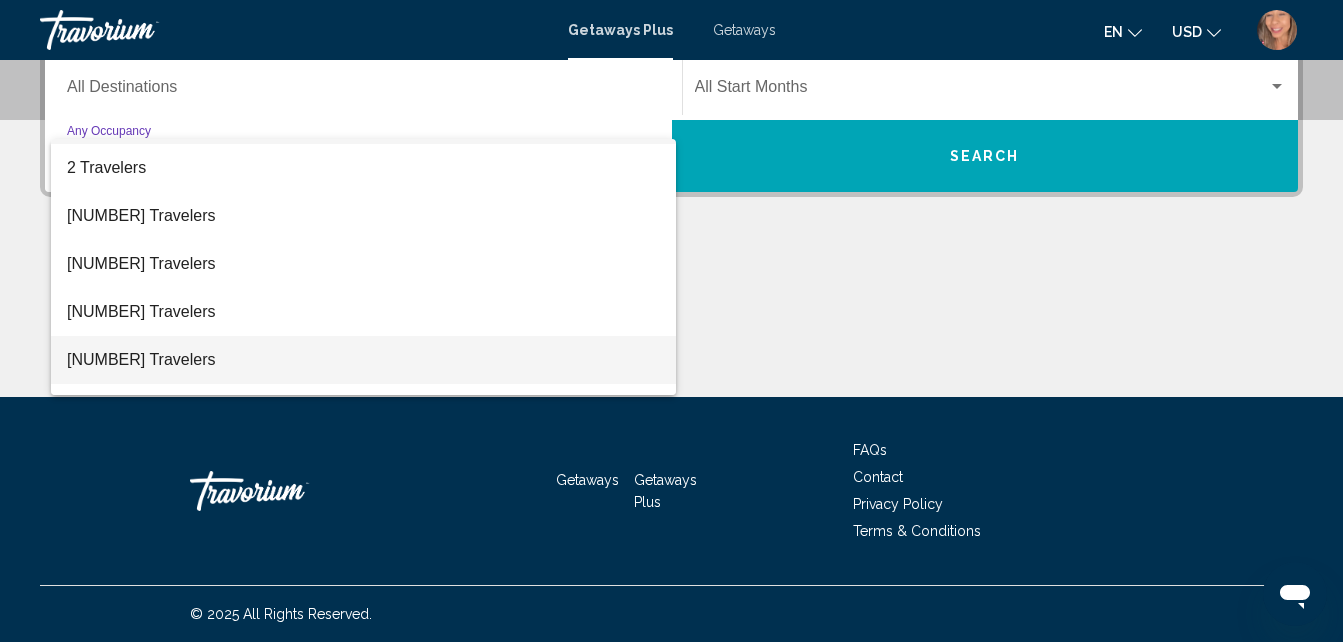 click on "6 Travelers" at bounding box center [363, 360] 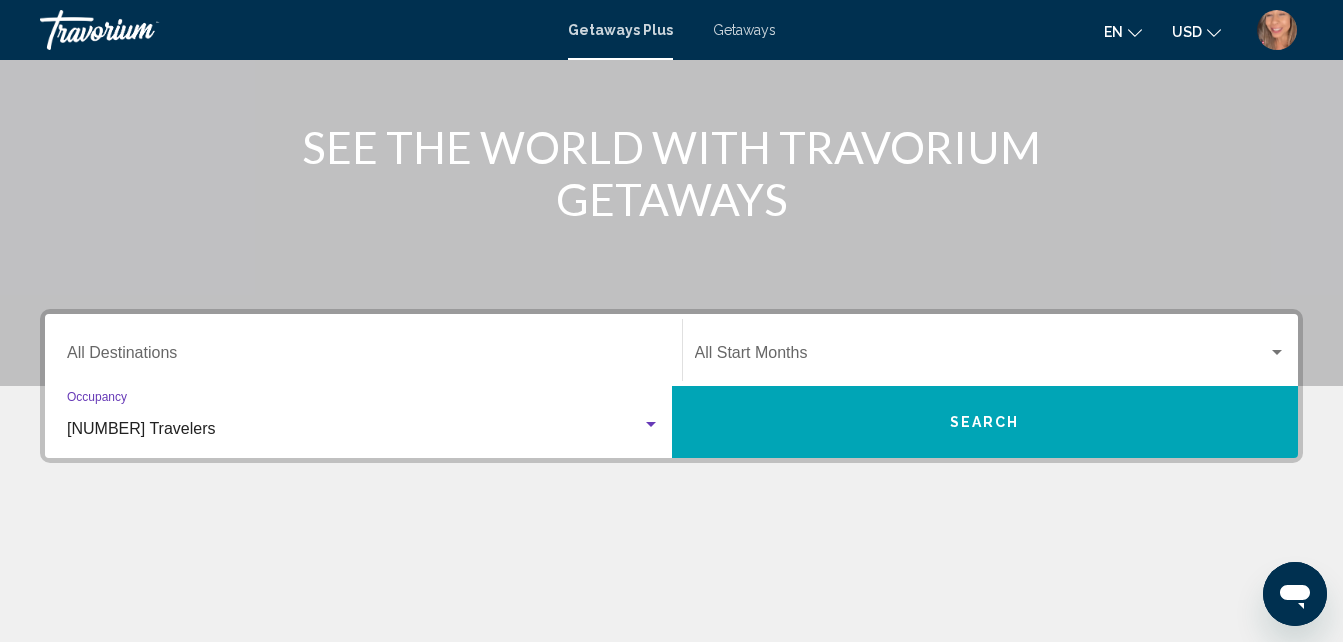 scroll, scrollTop: 180, scrollLeft: 0, axis: vertical 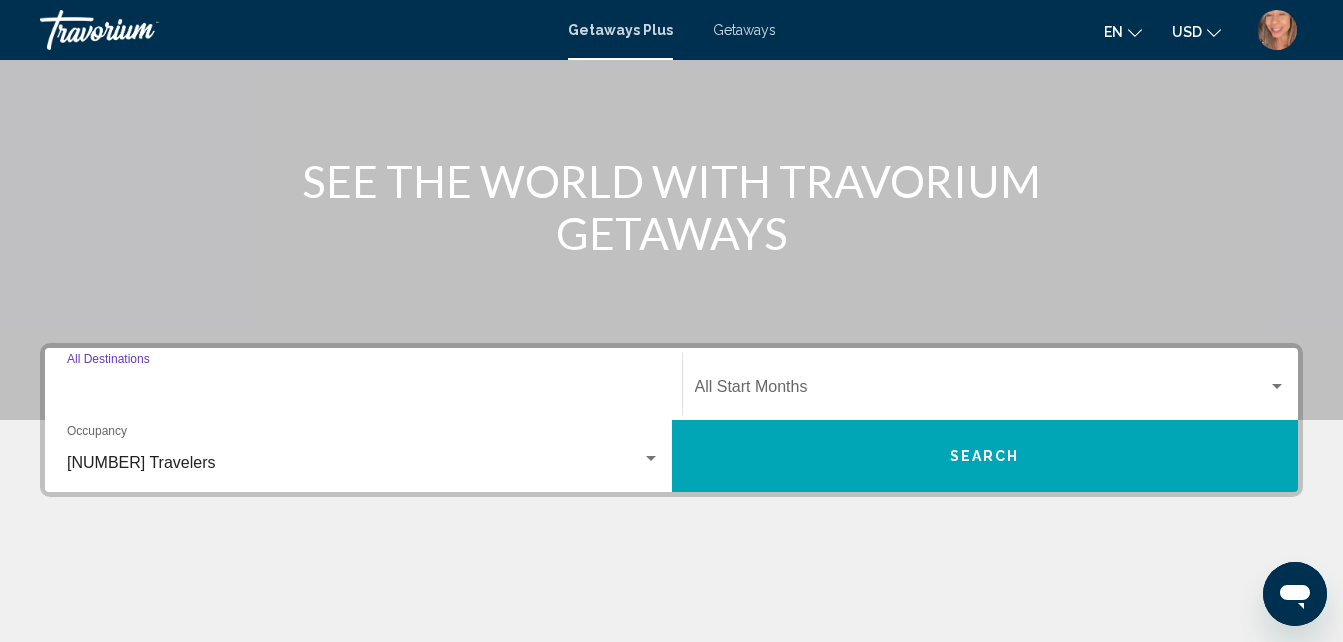 click on "Destination All Destinations" at bounding box center (363, 391) 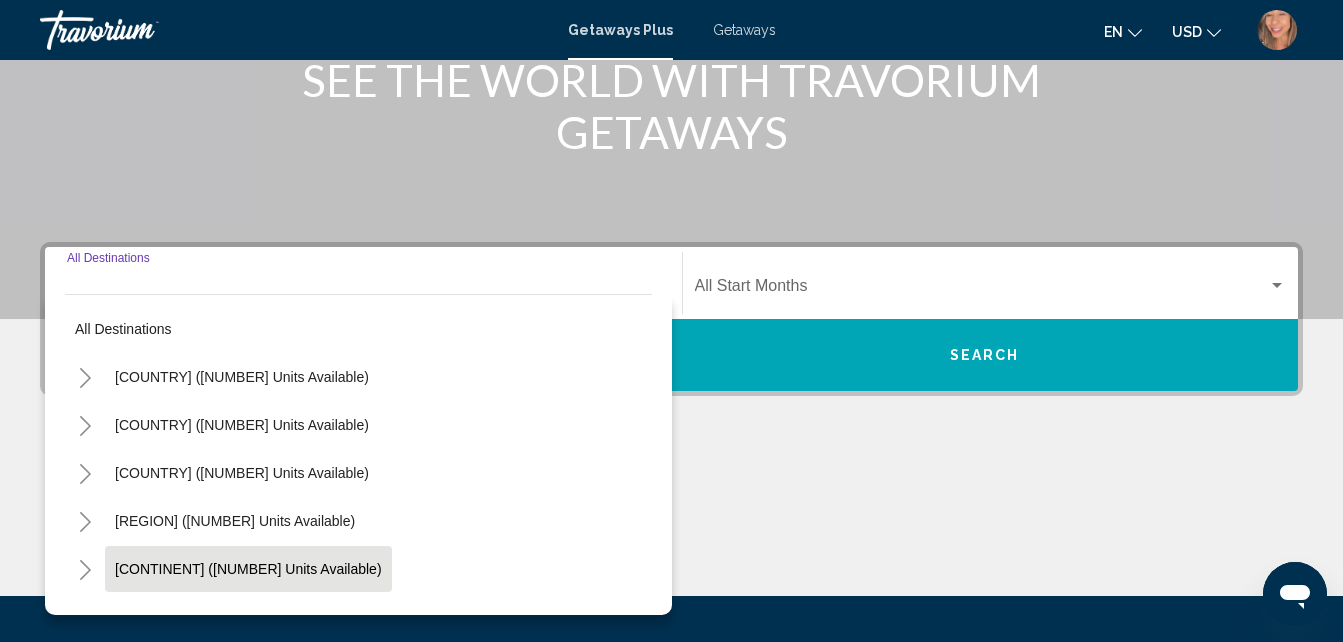 scroll, scrollTop: 458, scrollLeft: 0, axis: vertical 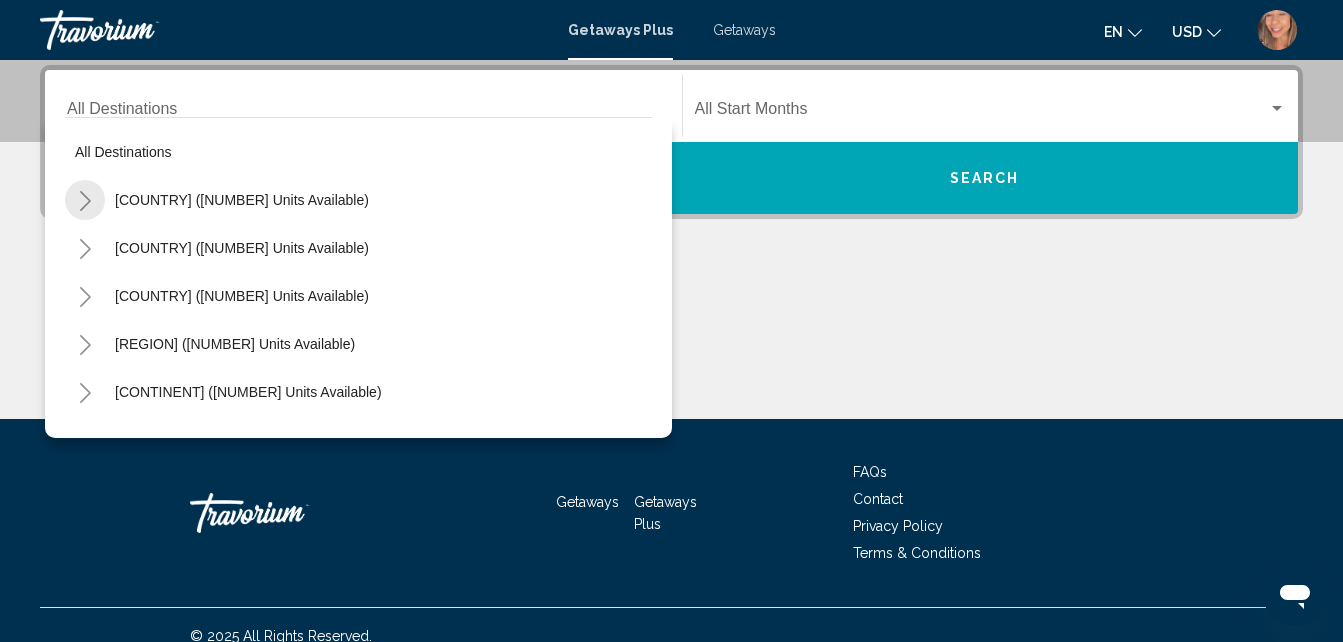 click at bounding box center [85, 201] 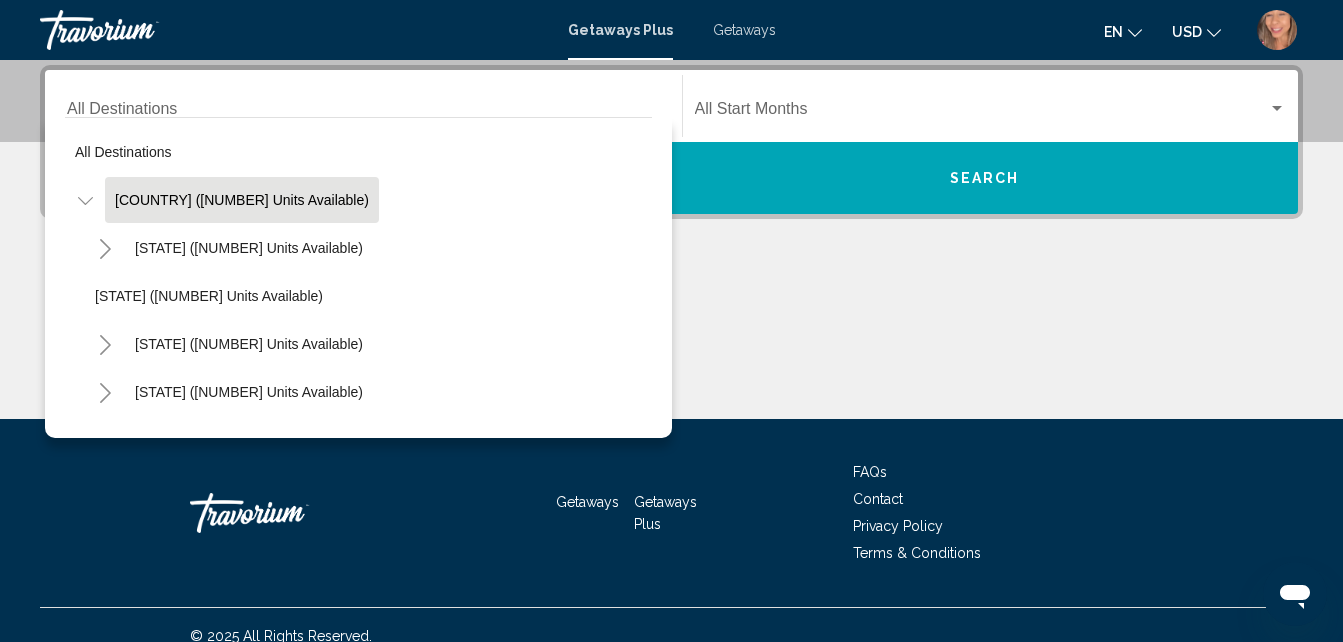 click on "United States (39,119 units available)" at bounding box center (242, 200) 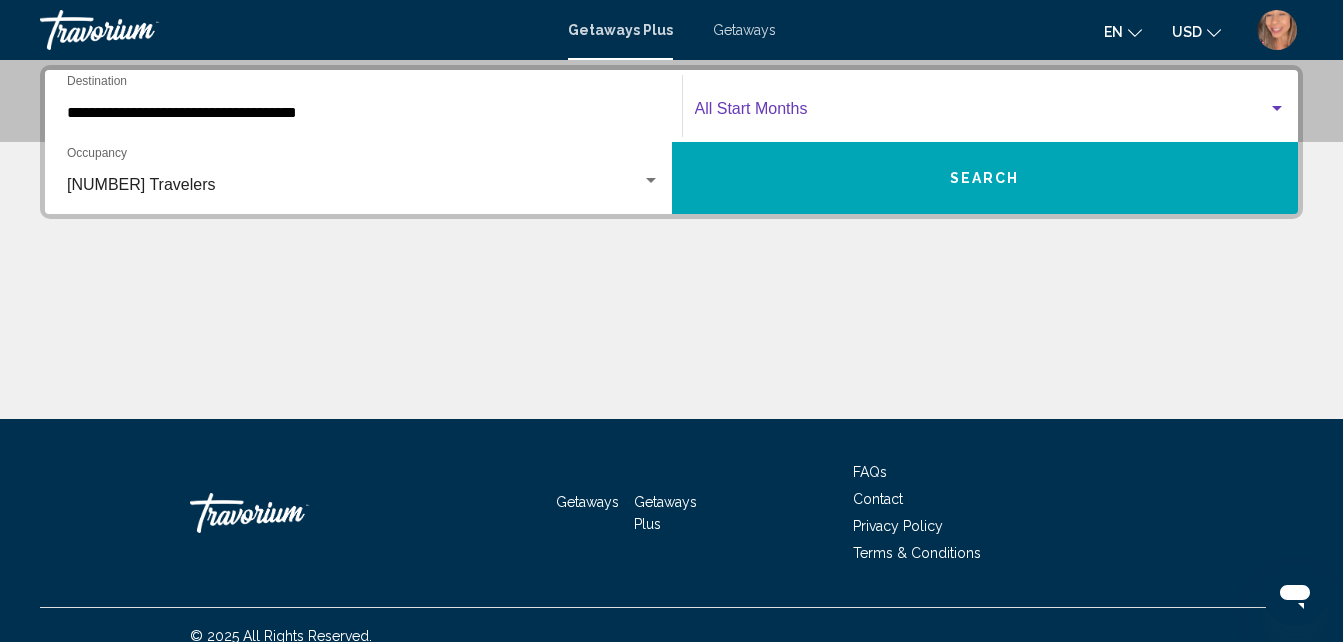 click at bounding box center [982, 113] 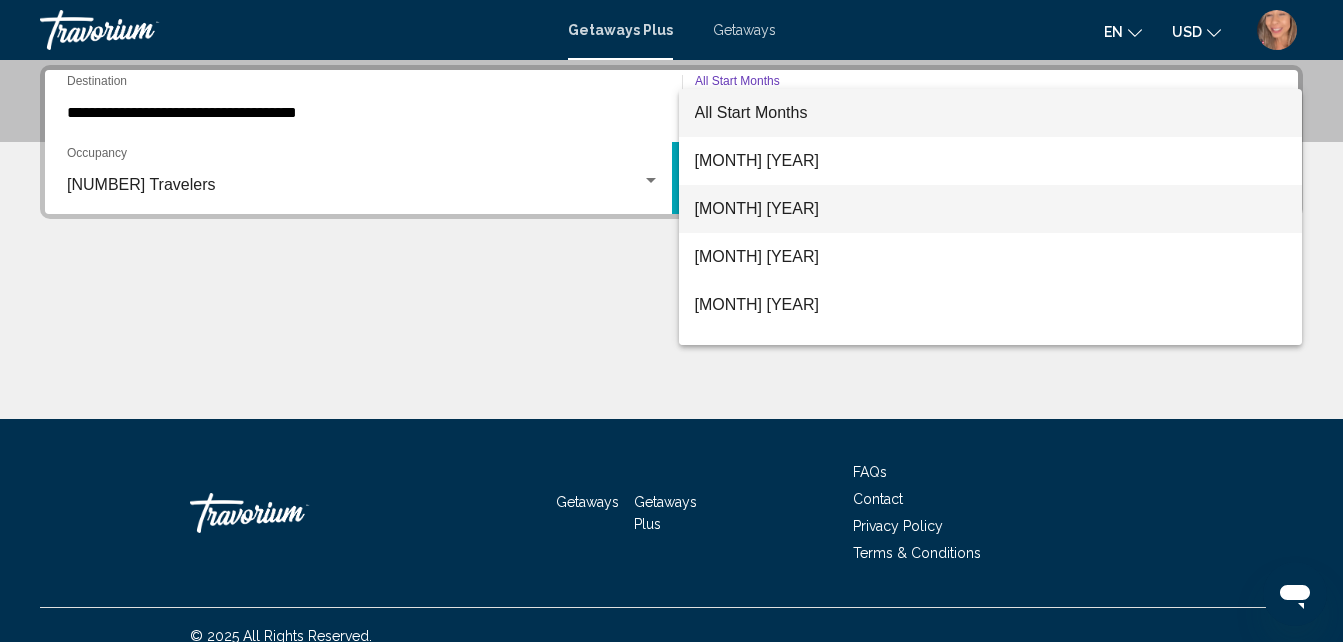 click on "August 2025" at bounding box center (991, 209) 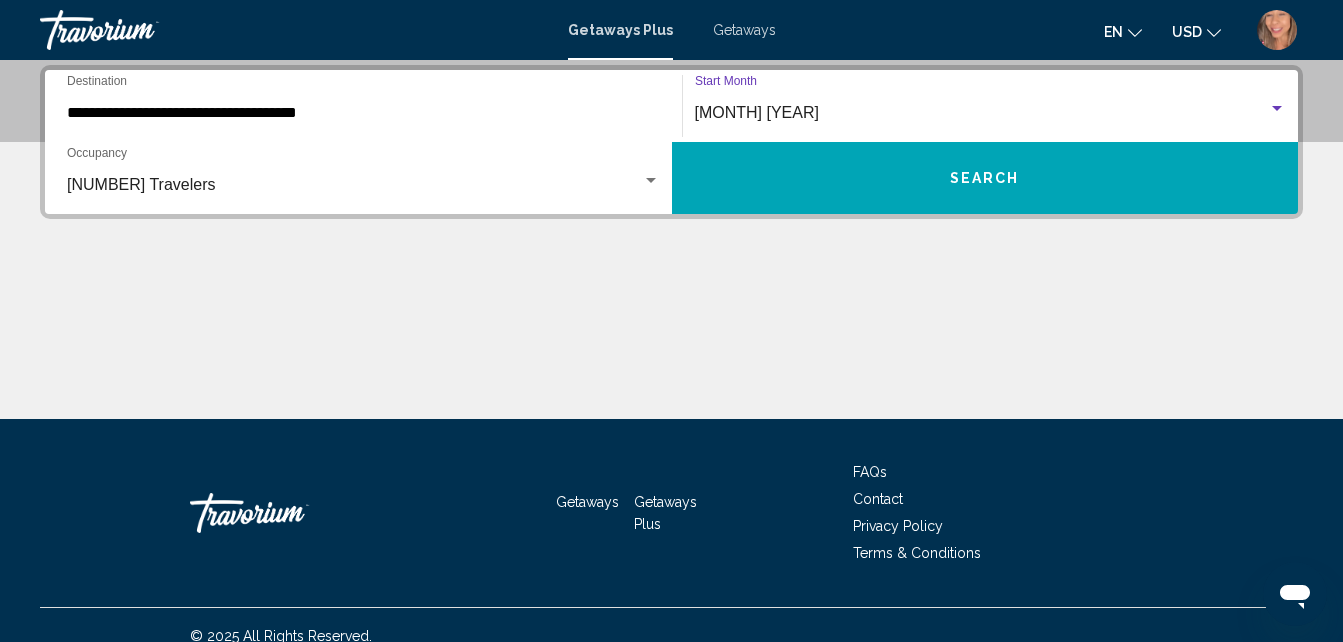 click on "Search" at bounding box center (985, 178) 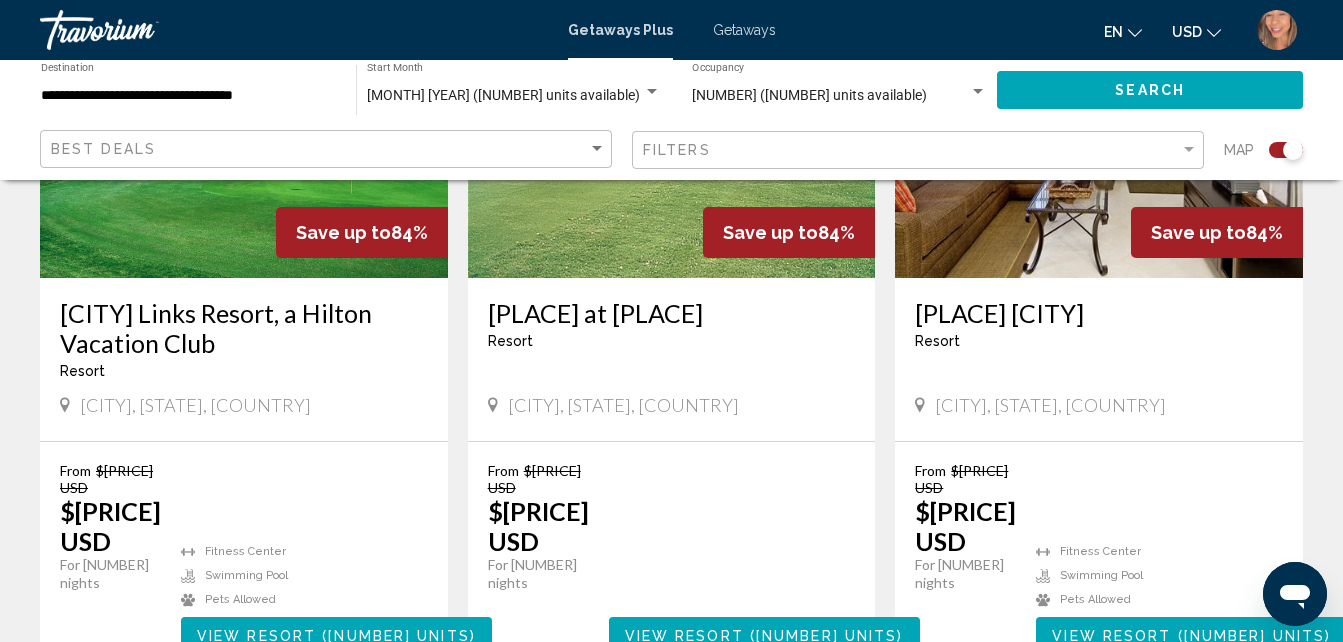 scroll, scrollTop: 3256, scrollLeft: 0, axis: vertical 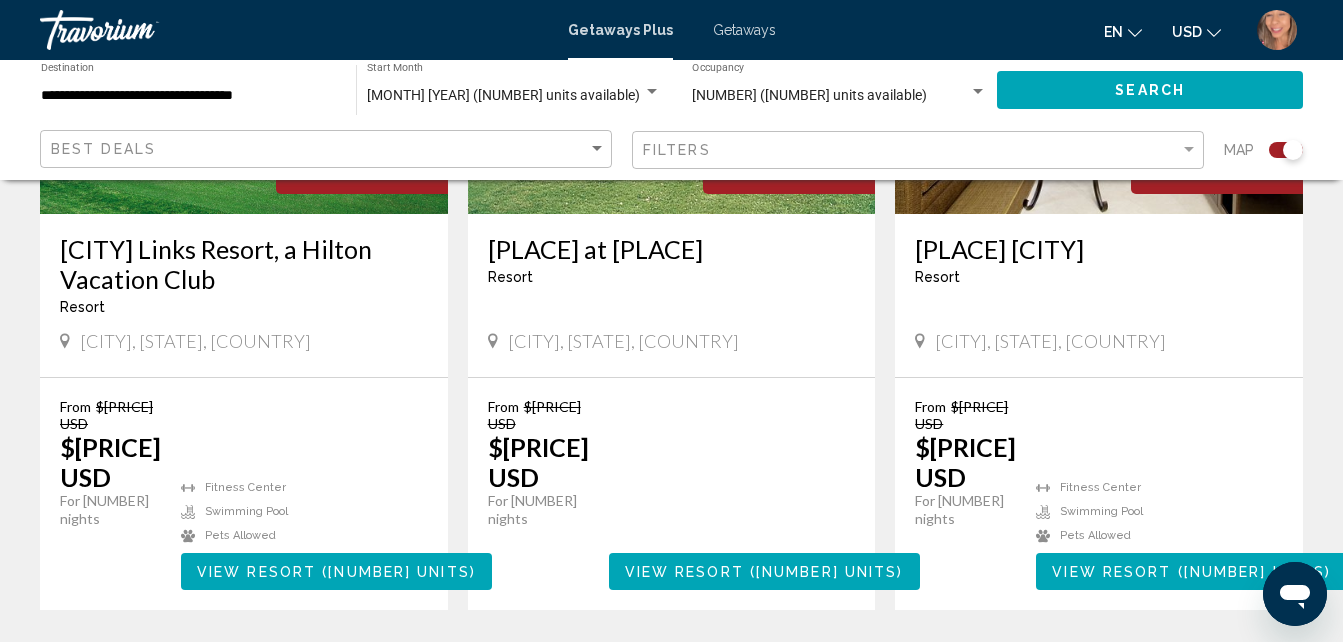 click on "page  2" at bounding box center [531, 670] 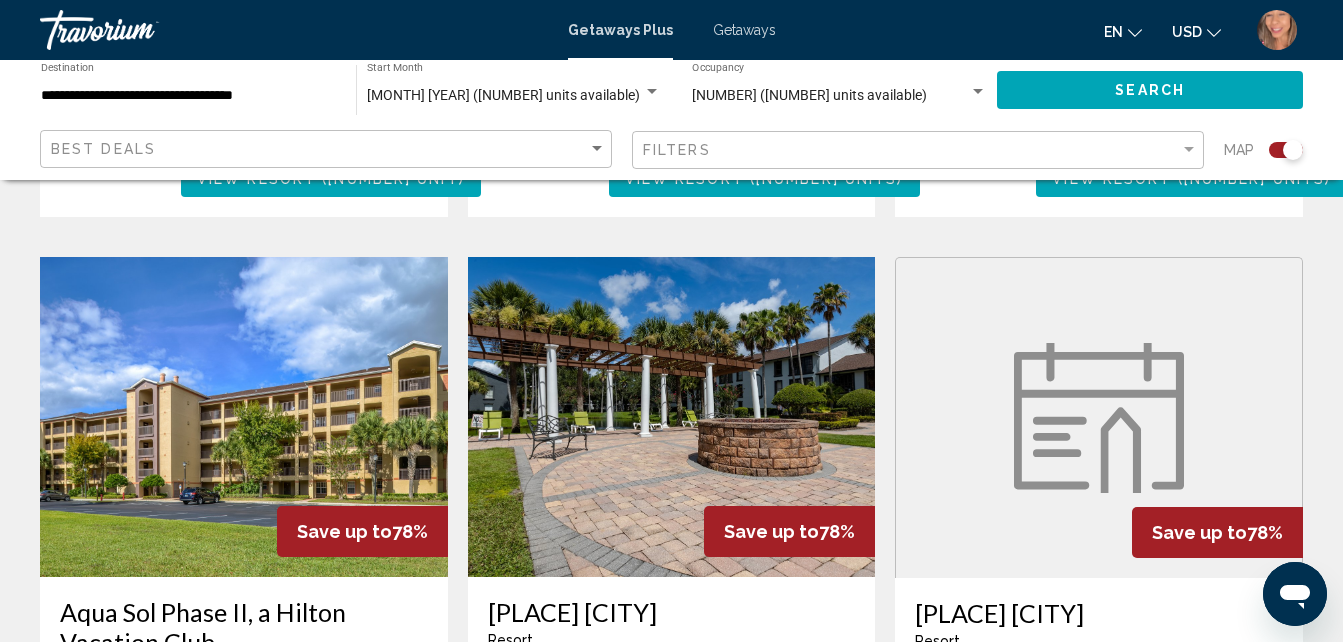 scroll, scrollTop: 1400, scrollLeft: 0, axis: vertical 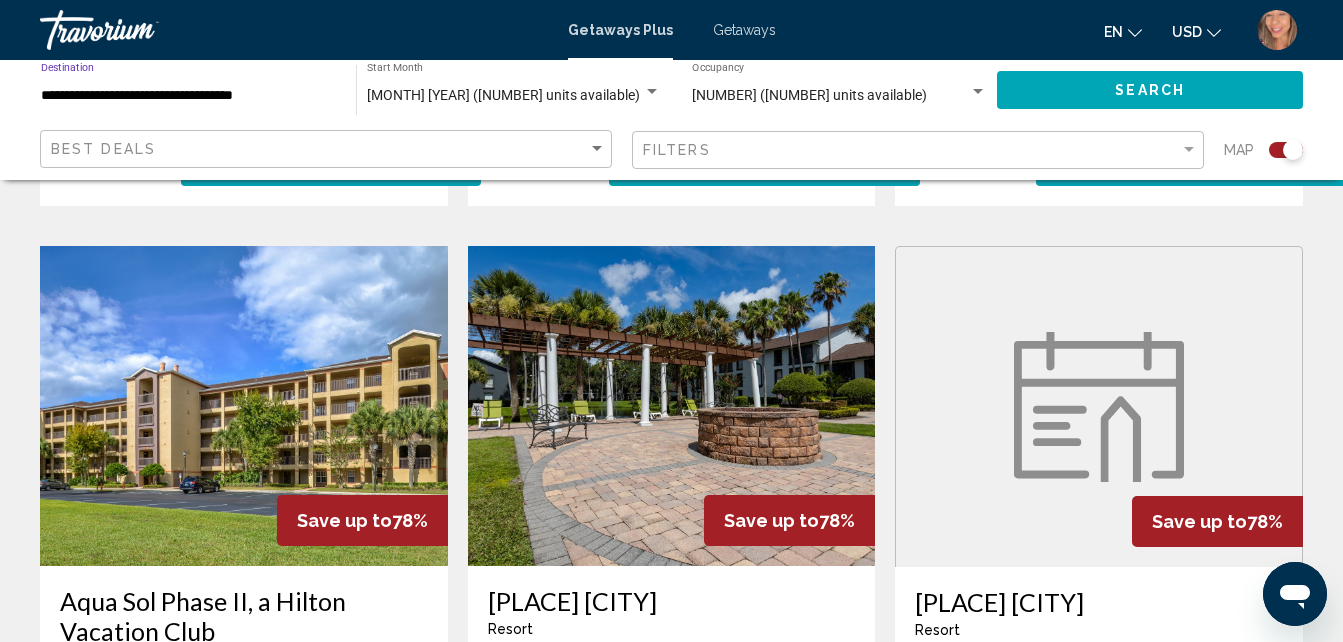 click on "**********" at bounding box center (188, 96) 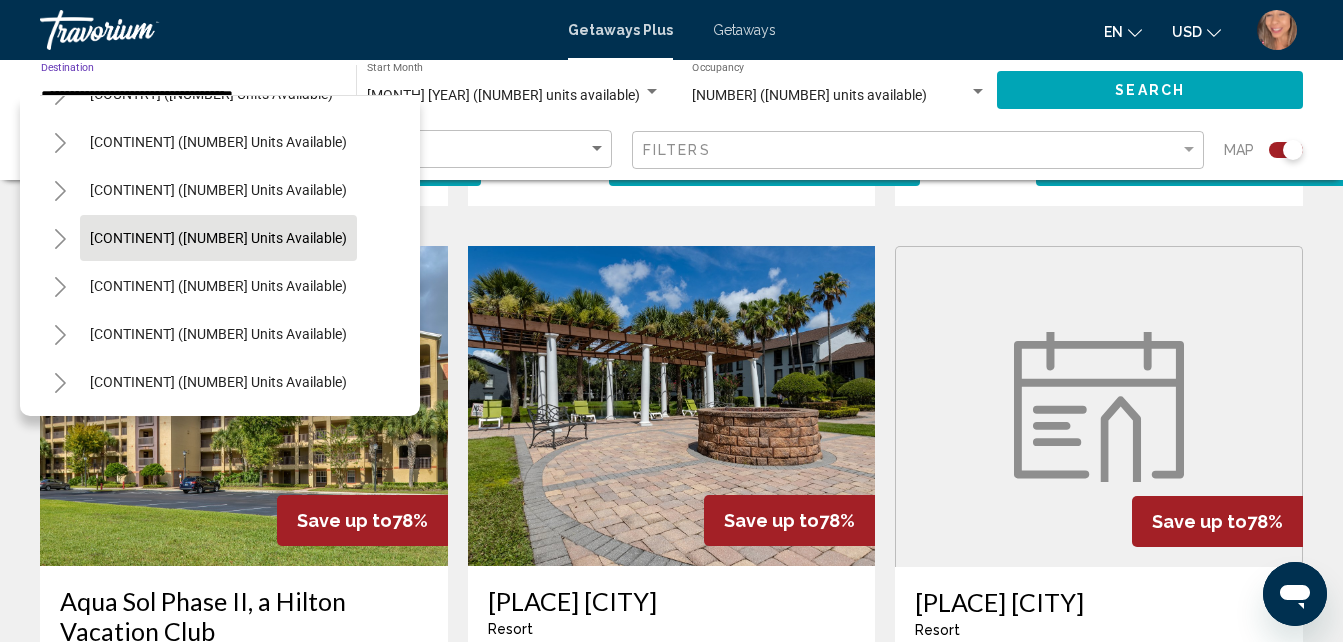 scroll, scrollTop: 2115, scrollLeft: 0, axis: vertical 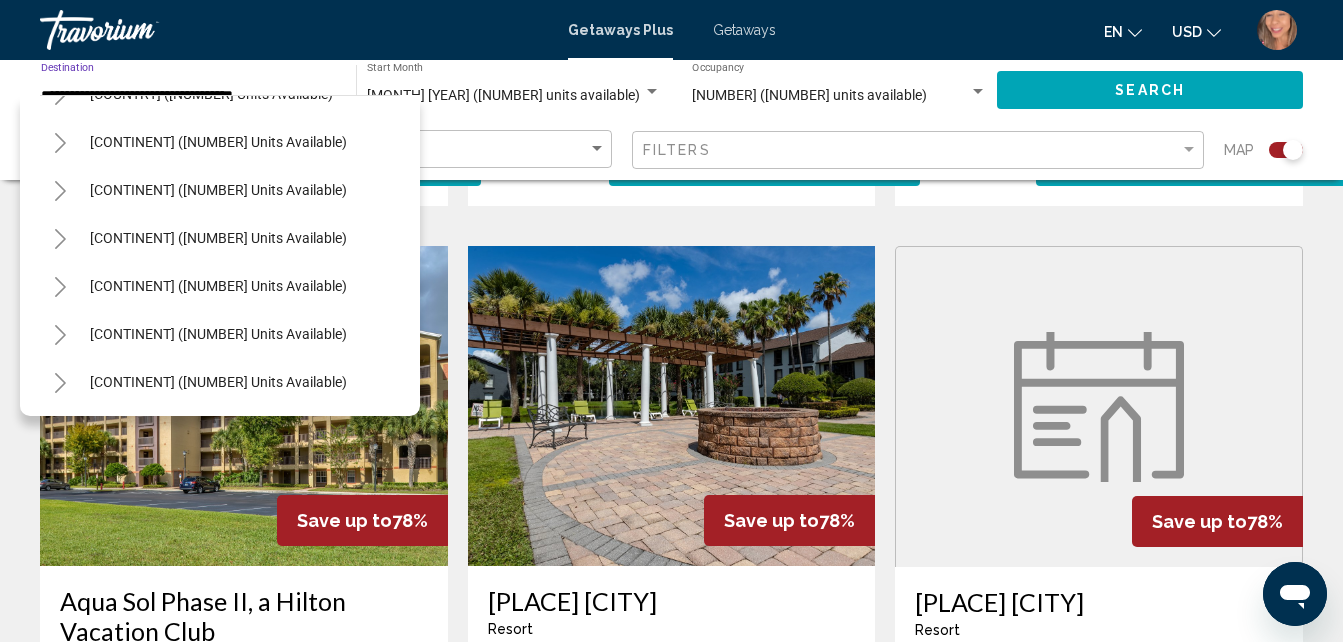 click on "6 (912 units available)" at bounding box center (830, 96) 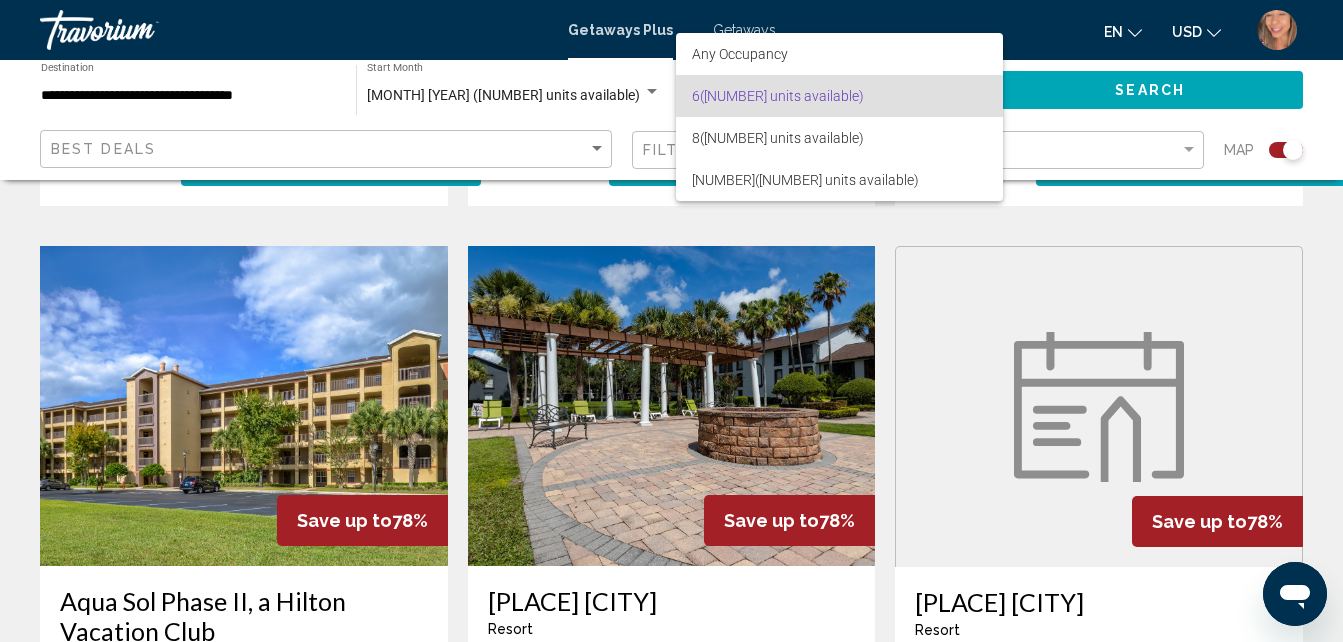 click at bounding box center (671, 321) 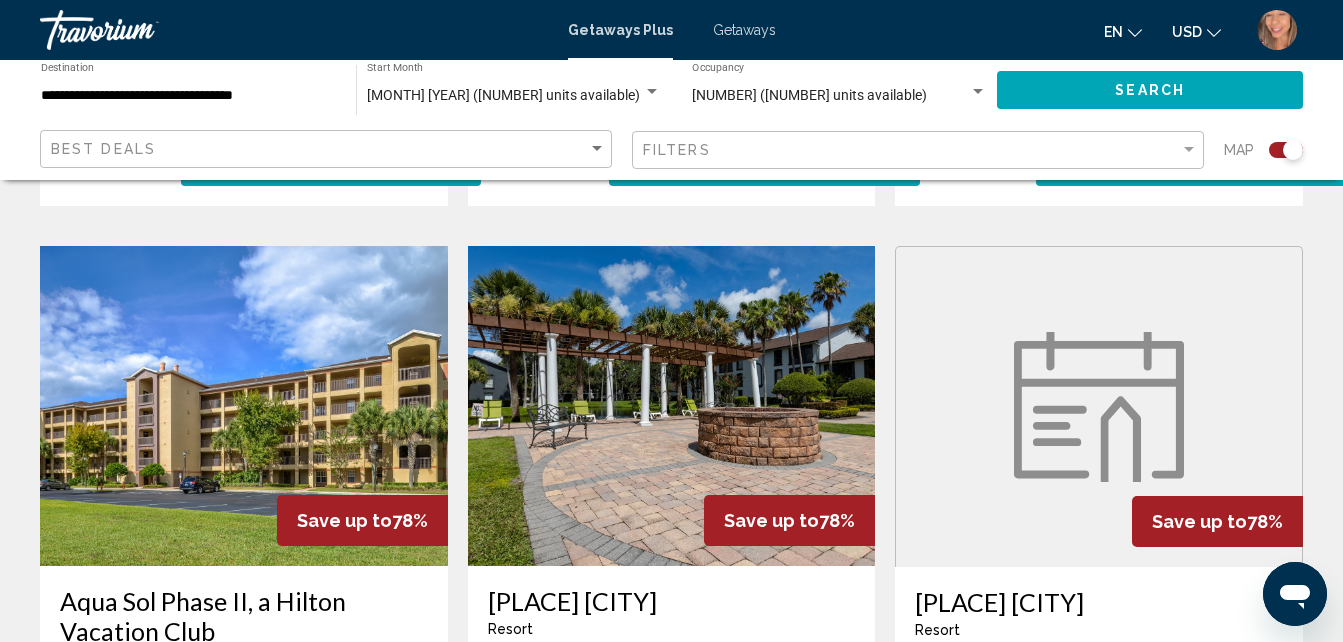 click on "Getaways" at bounding box center (744, 30) 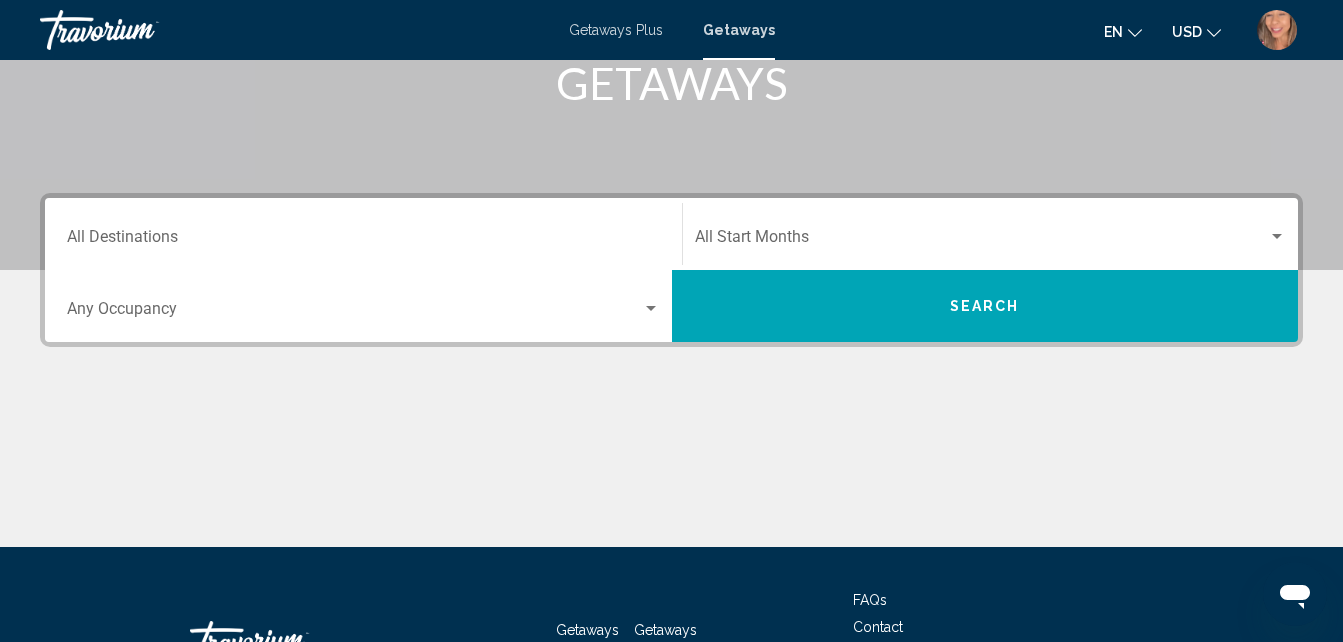 scroll, scrollTop: 400, scrollLeft: 0, axis: vertical 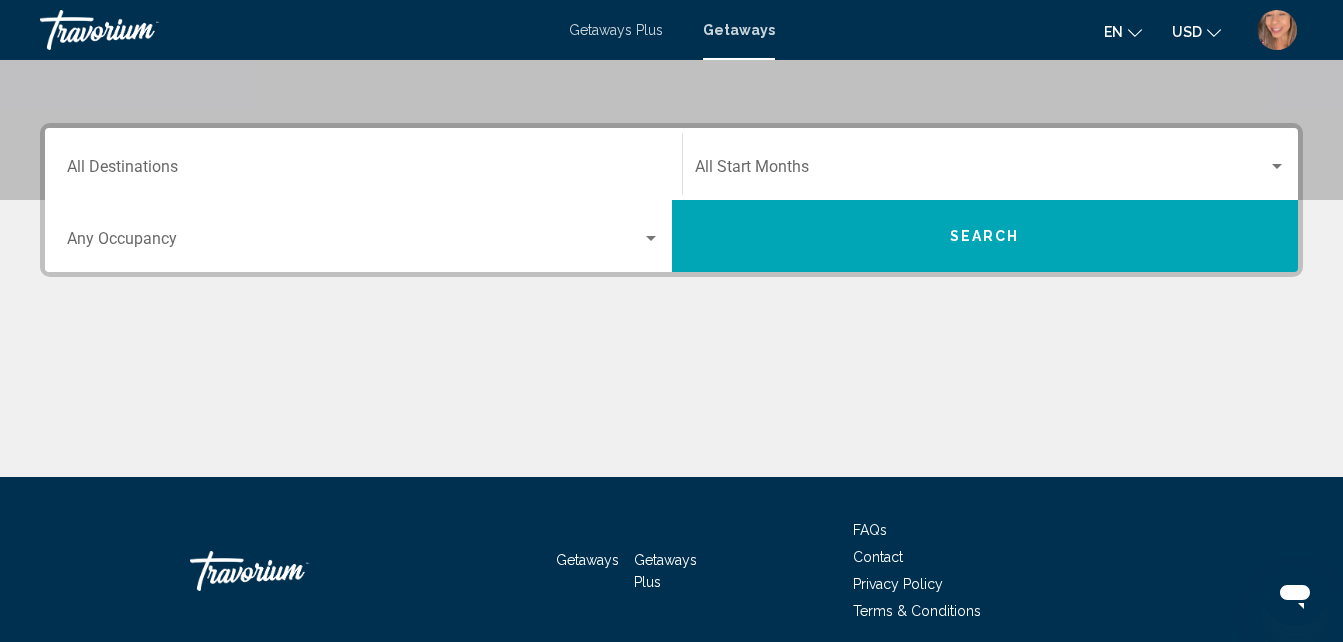 click on "Destination All Destinations" at bounding box center [363, 171] 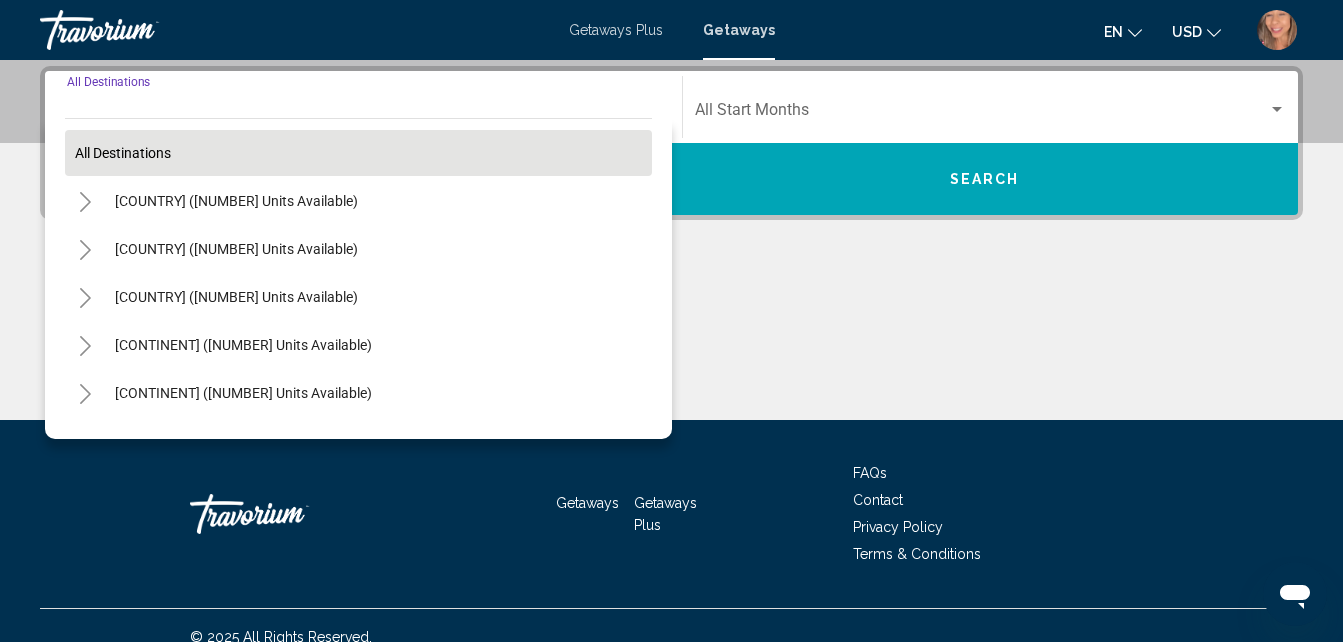 scroll, scrollTop: 458, scrollLeft: 0, axis: vertical 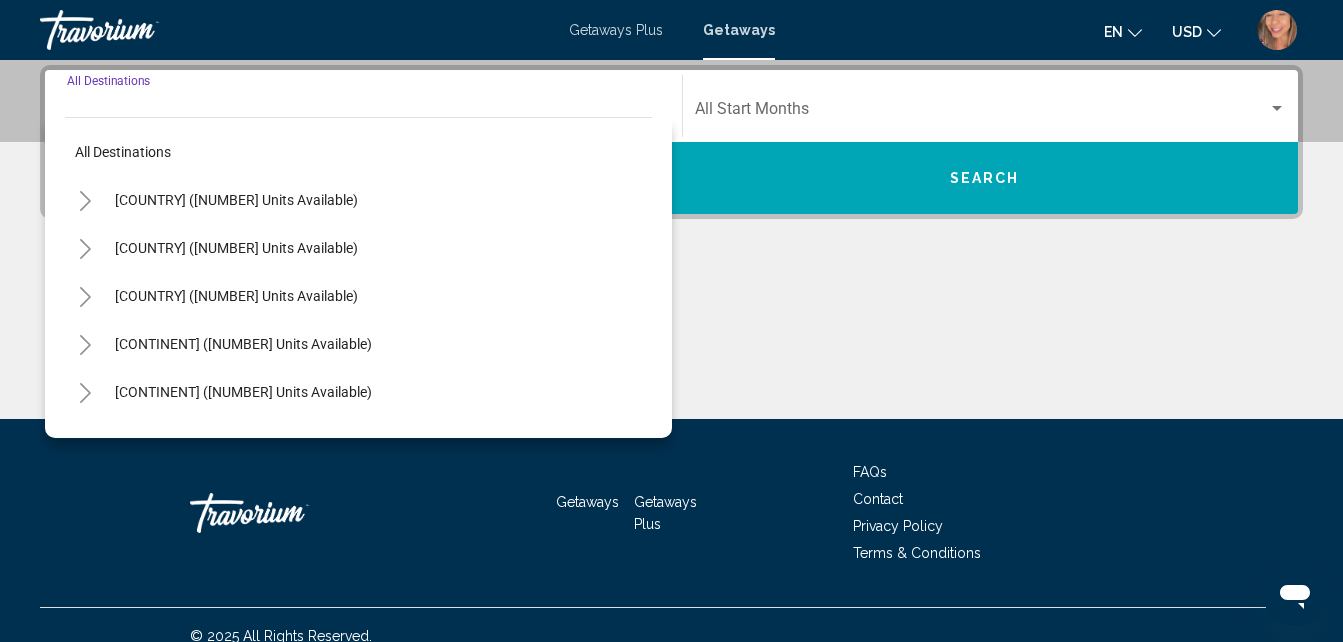 click on "Mexico (42,828 units available)" at bounding box center [236, 200] 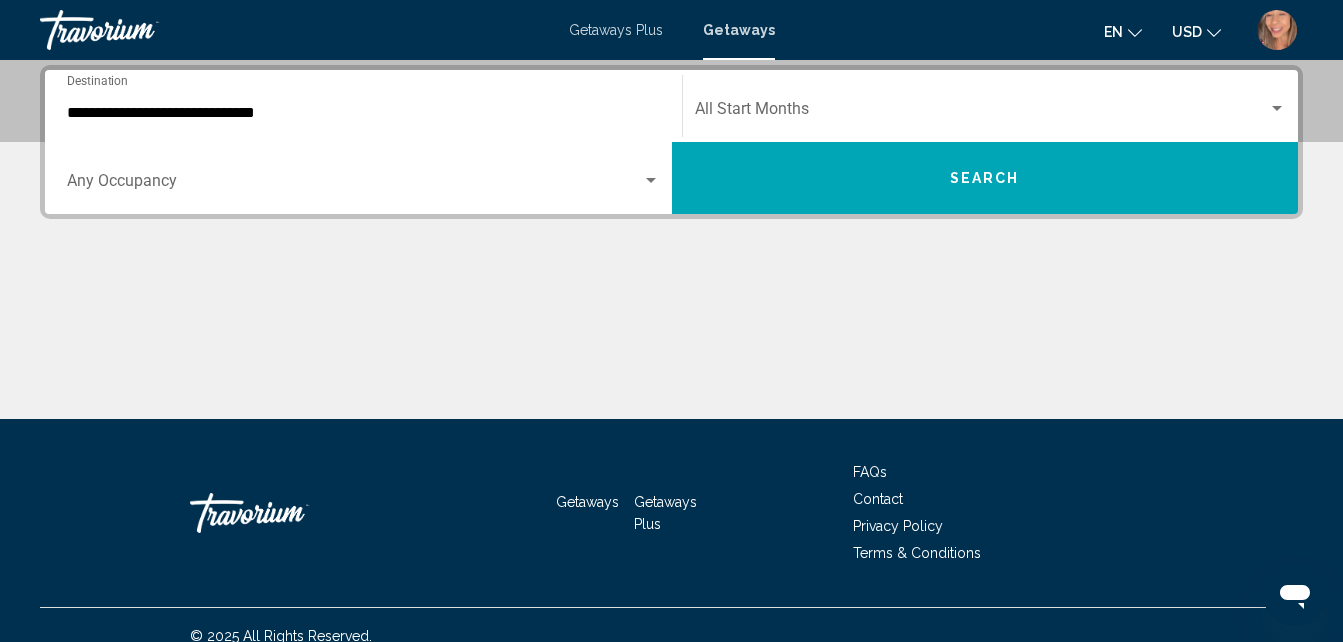 click on "Occupancy Any Occupancy" at bounding box center (363, 178) 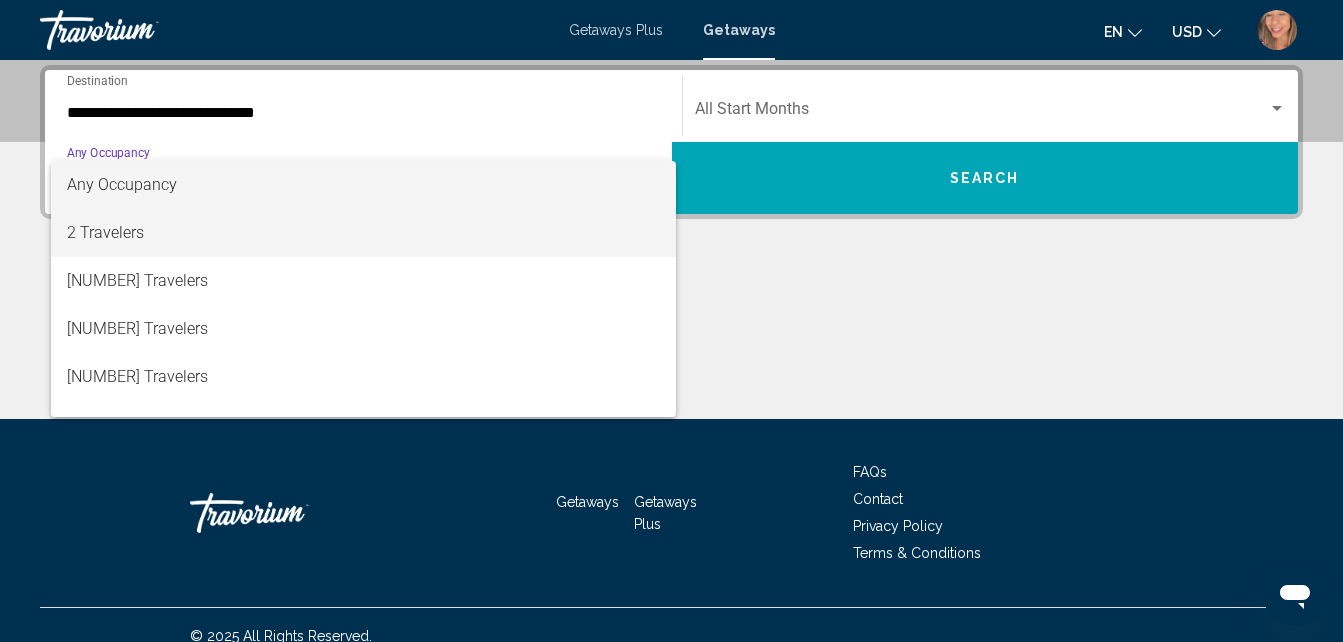 click on "2 Travelers" at bounding box center (363, 233) 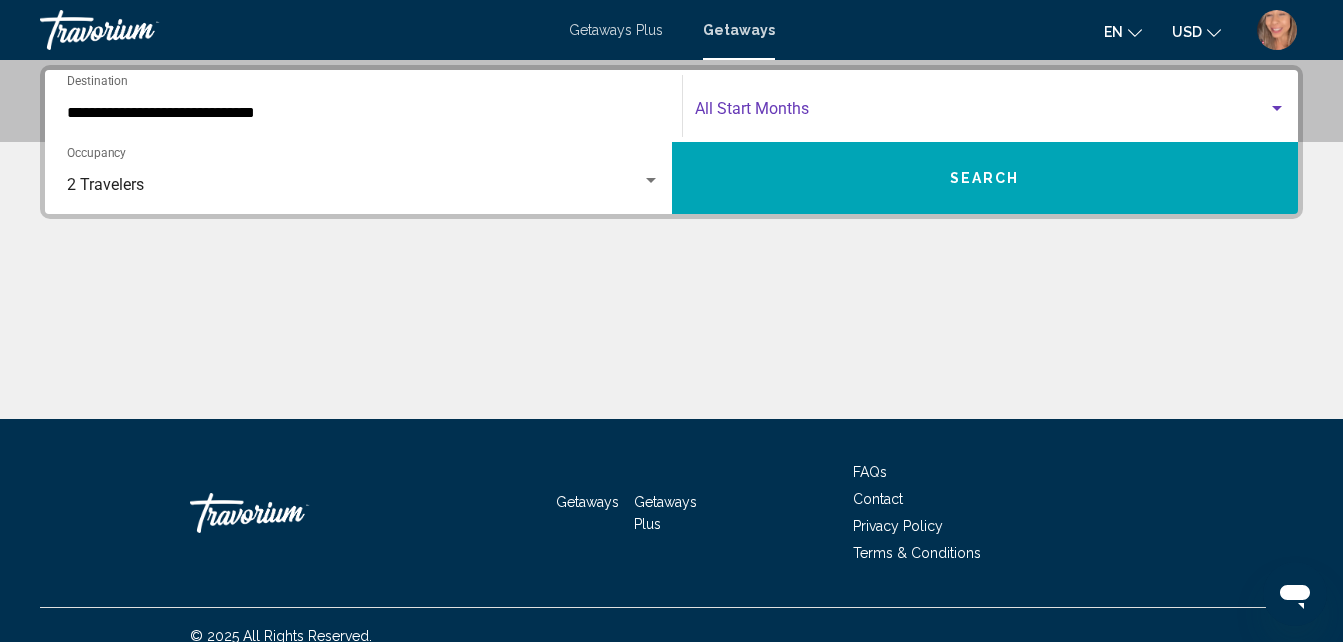 click at bounding box center (982, 113) 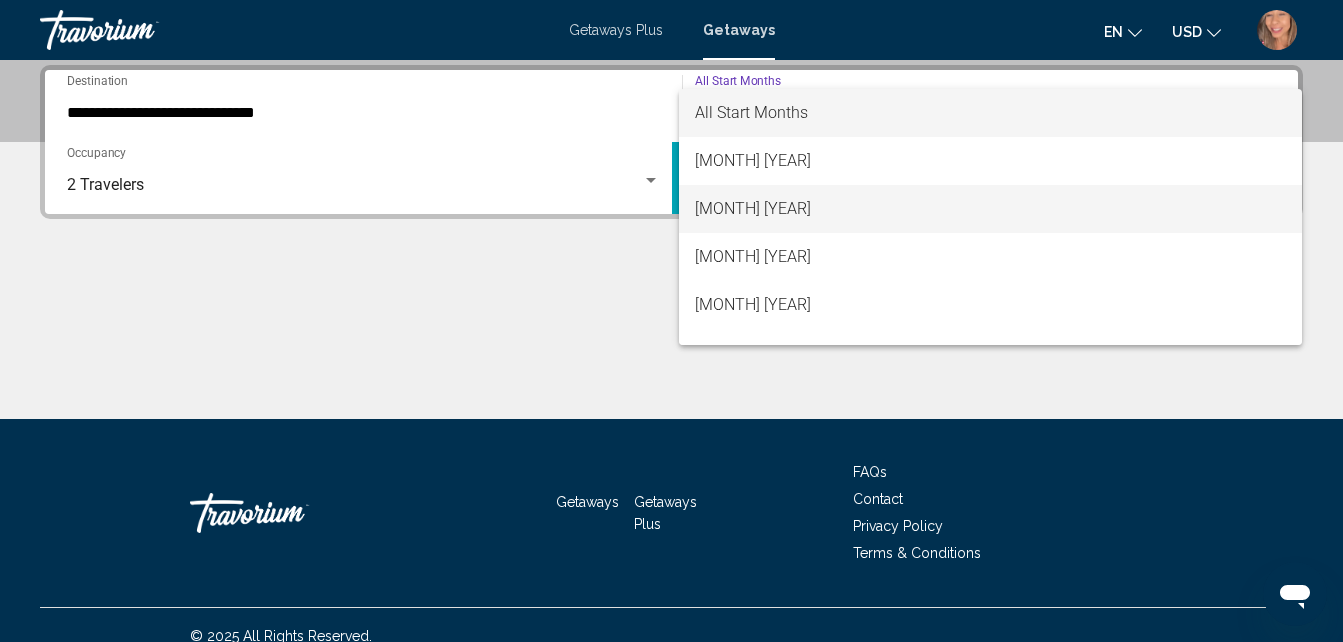 click on "August 2025" at bounding box center (991, 209) 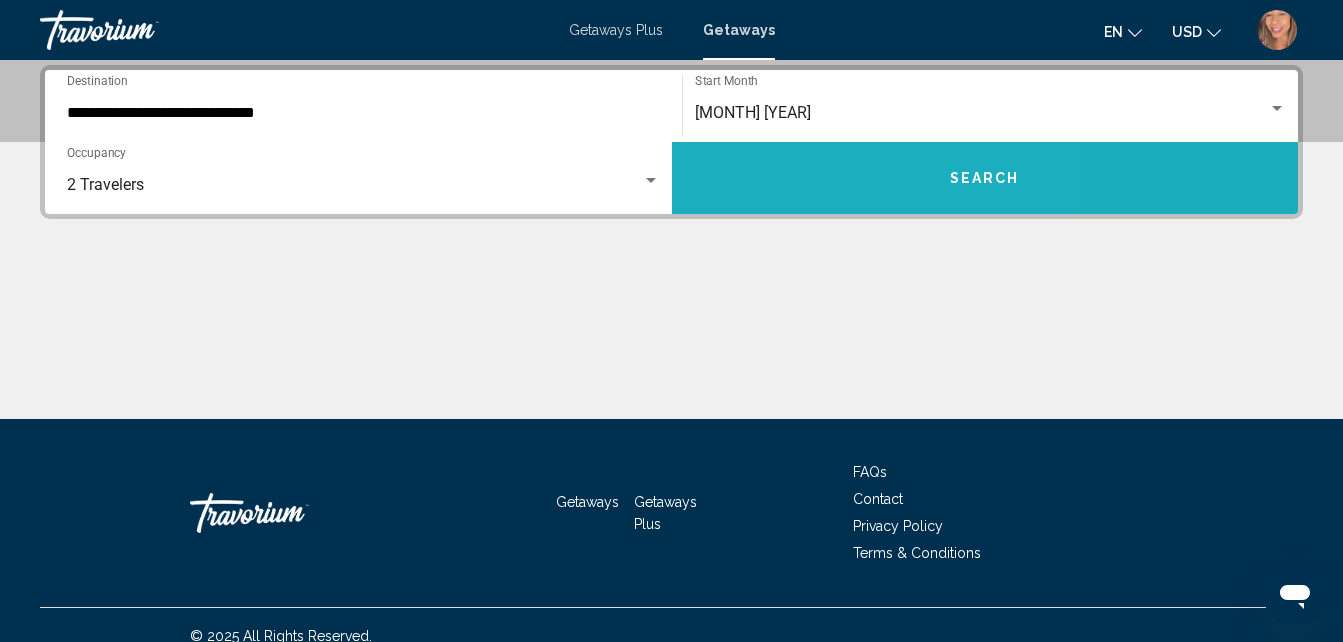 click on "Search" at bounding box center (985, 178) 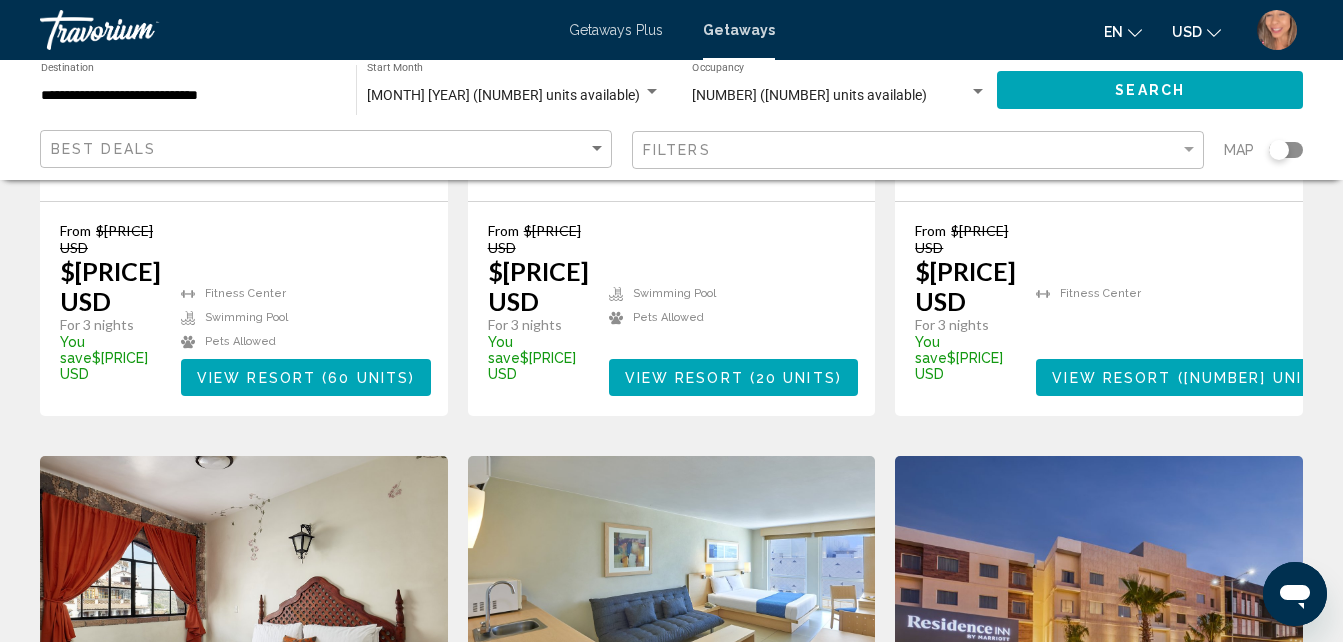scroll, scrollTop: 2032, scrollLeft: 0, axis: vertical 